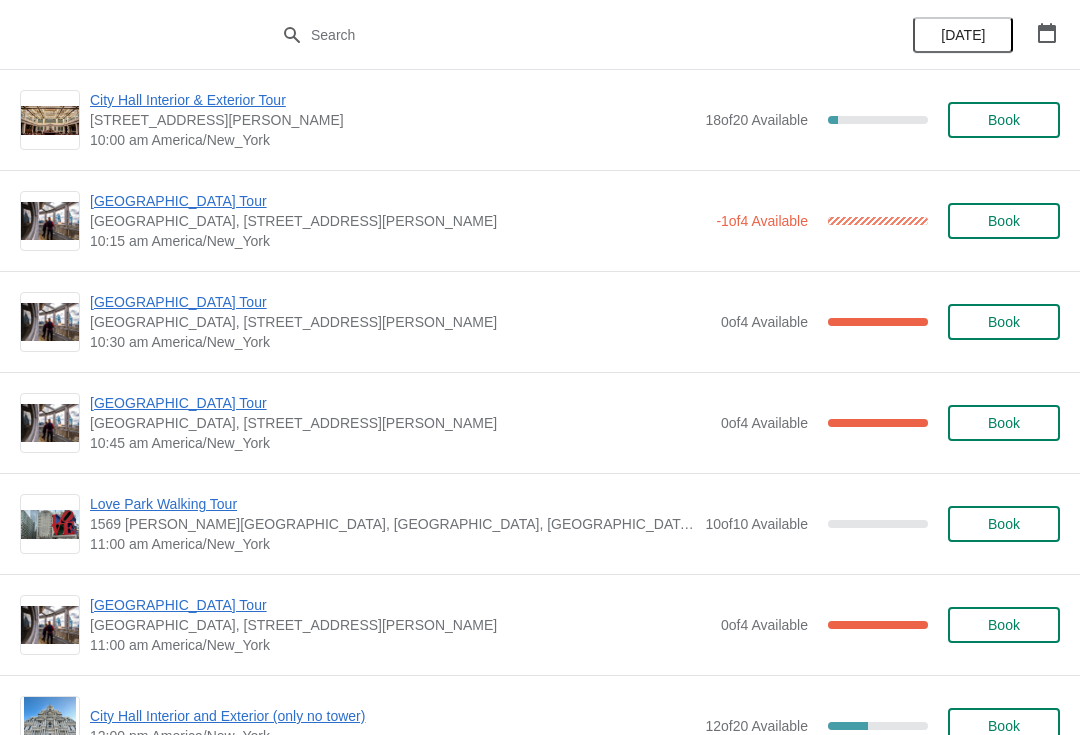 scroll, scrollTop: 346, scrollLeft: 0, axis: vertical 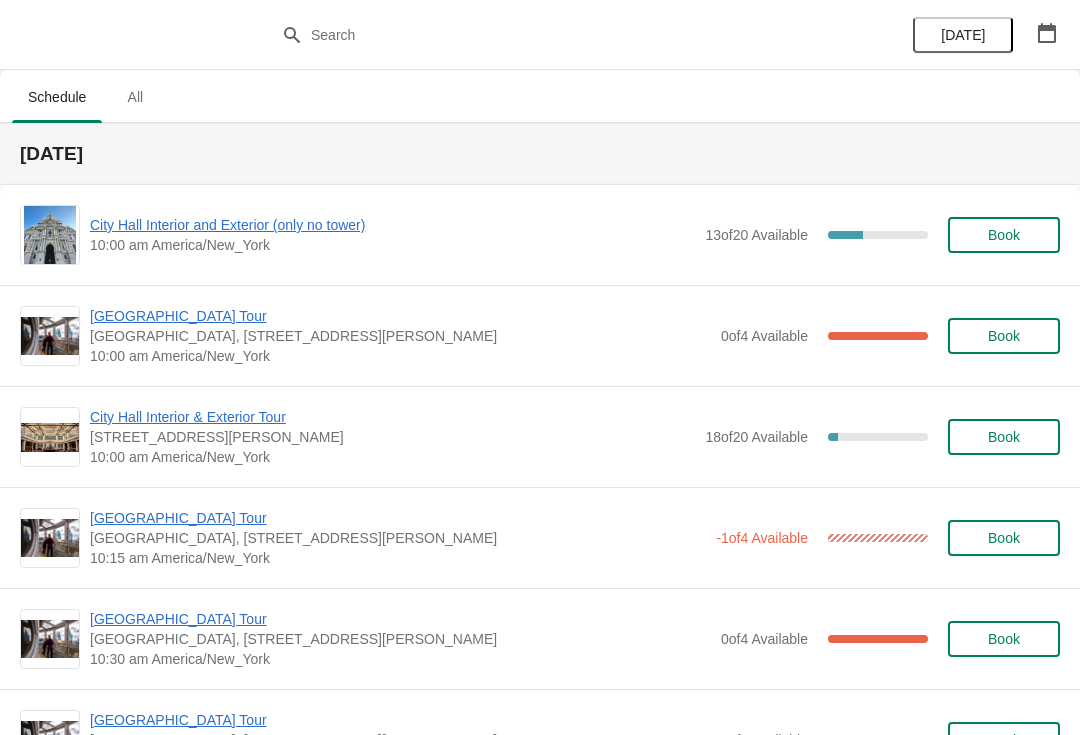 click on "10:00 am America/New_York" at bounding box center [392, 245] 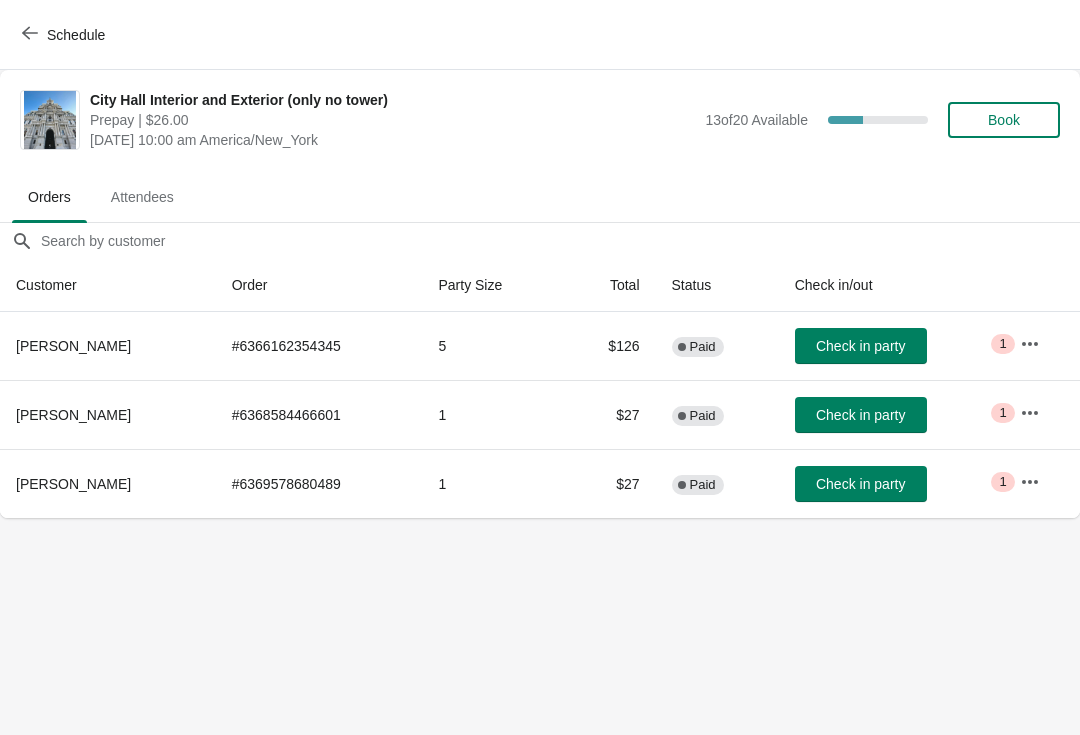 click on "Schedule" at bounding box center [76, 35] 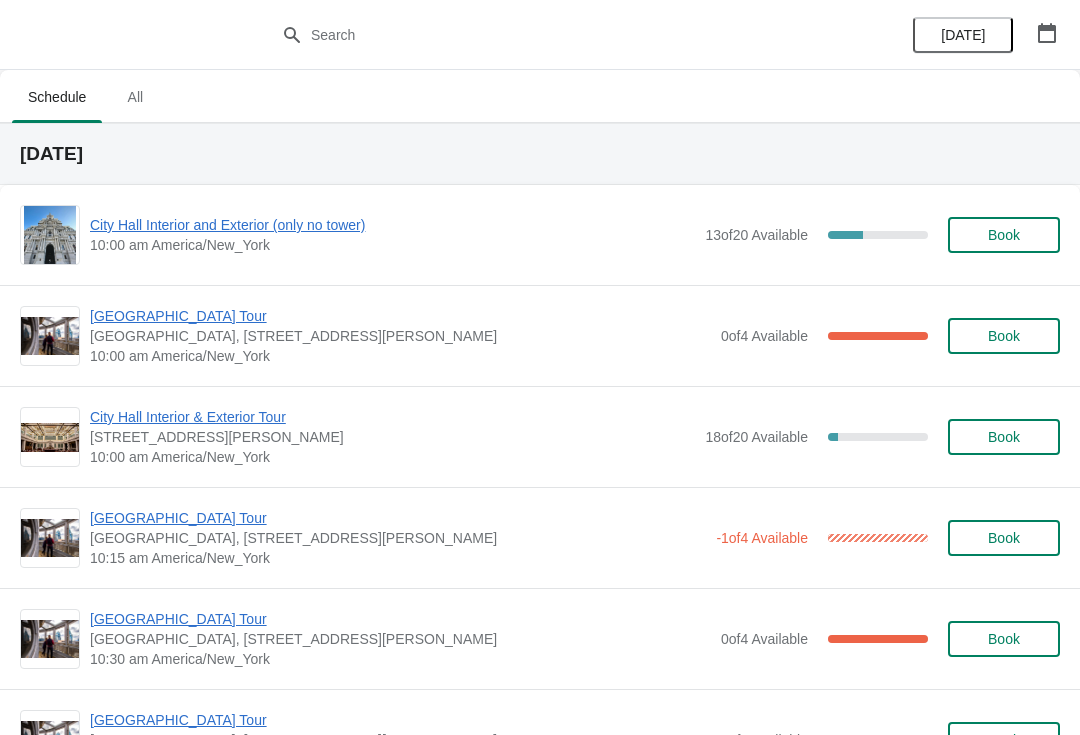 scroll, scrollTop: 0, scrollLeft: 0, axis: both 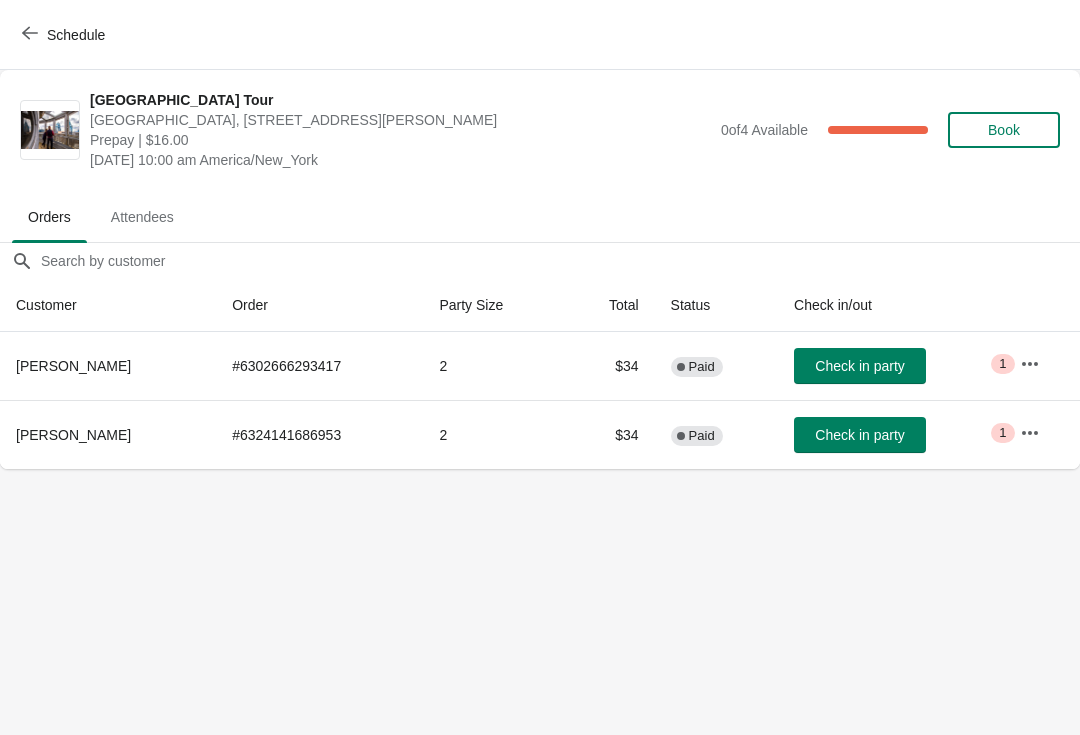 click on "Check in party" at bounding box center [860, 366] 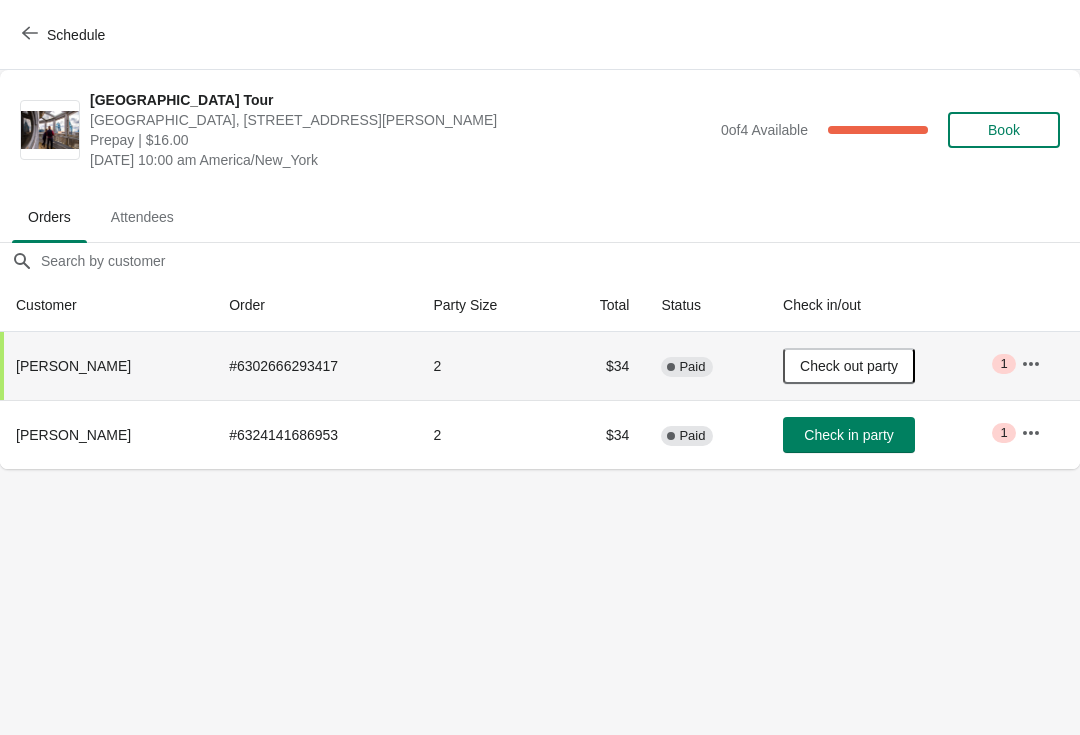 scroll, scrollTop: 0, scrollLeft: 1, axis: horizontal 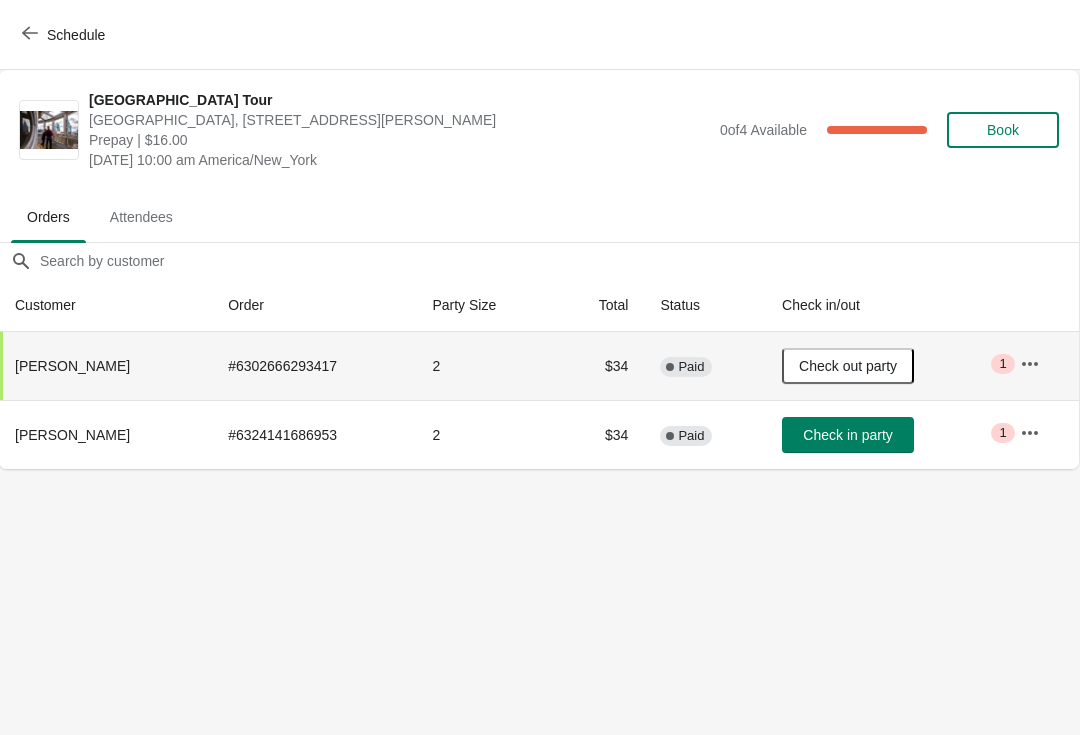 click on "Schedule" at bounding box center (76, 35) 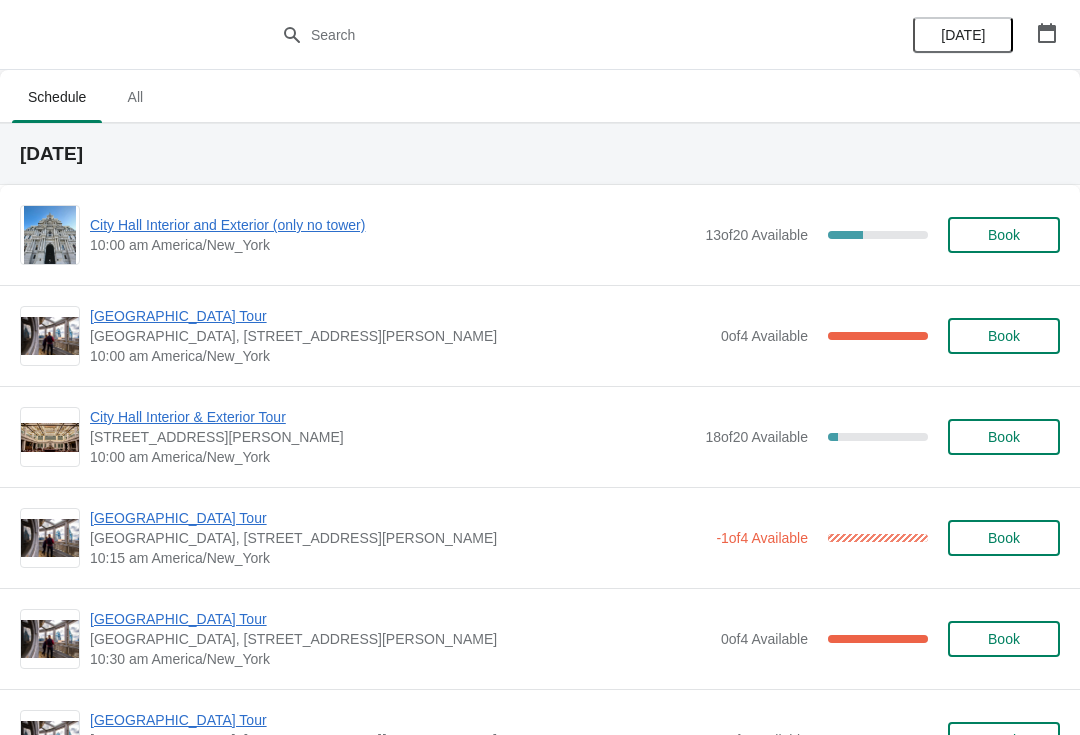 click on "City Hall Interior and Exterior (only no tower)" at bounding box center (392, 225) 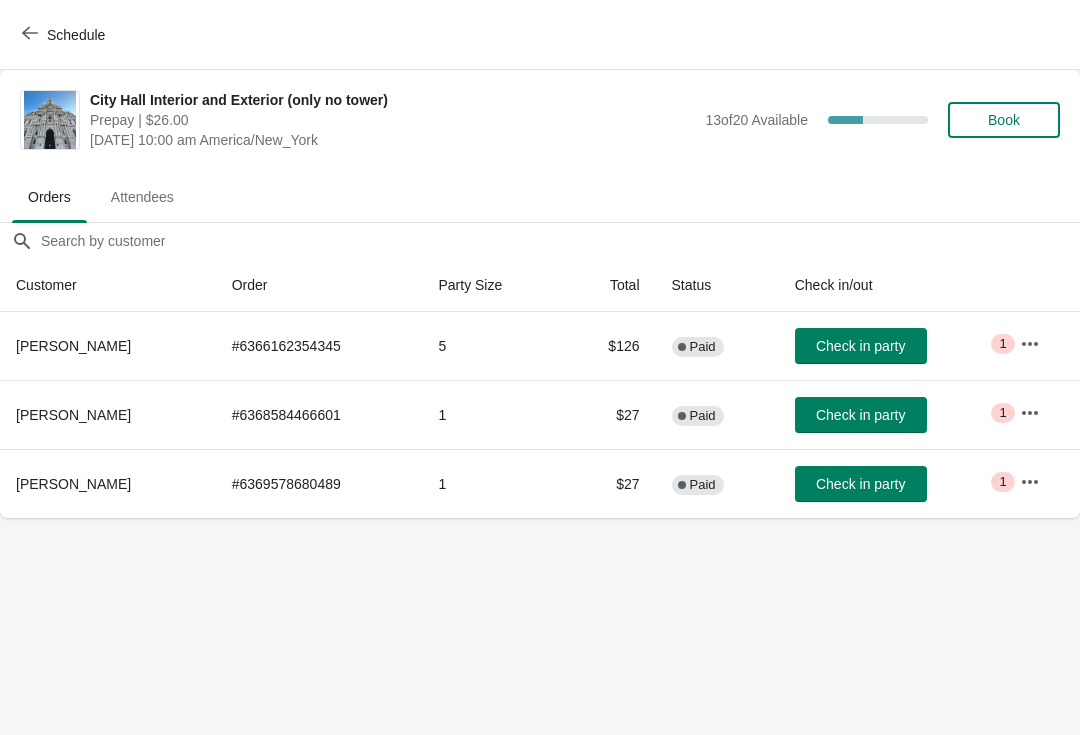 click on "Check in party" at bounding box center [860, 484] 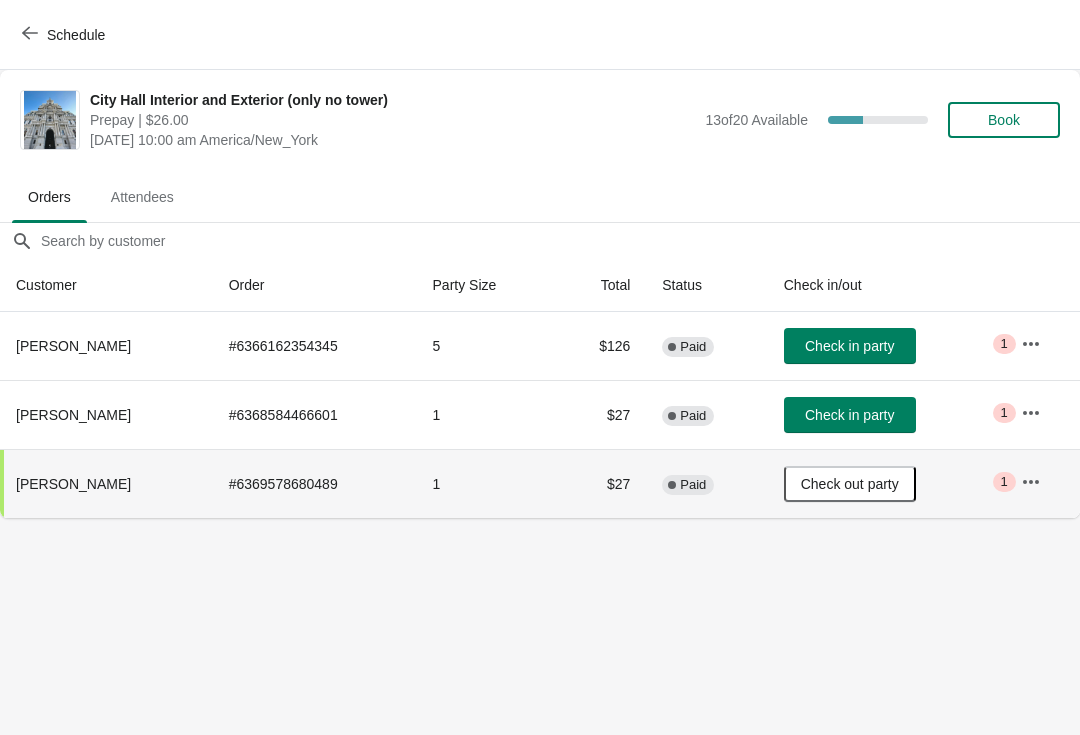 click on "Schedule" at bounding box center [76, 35] 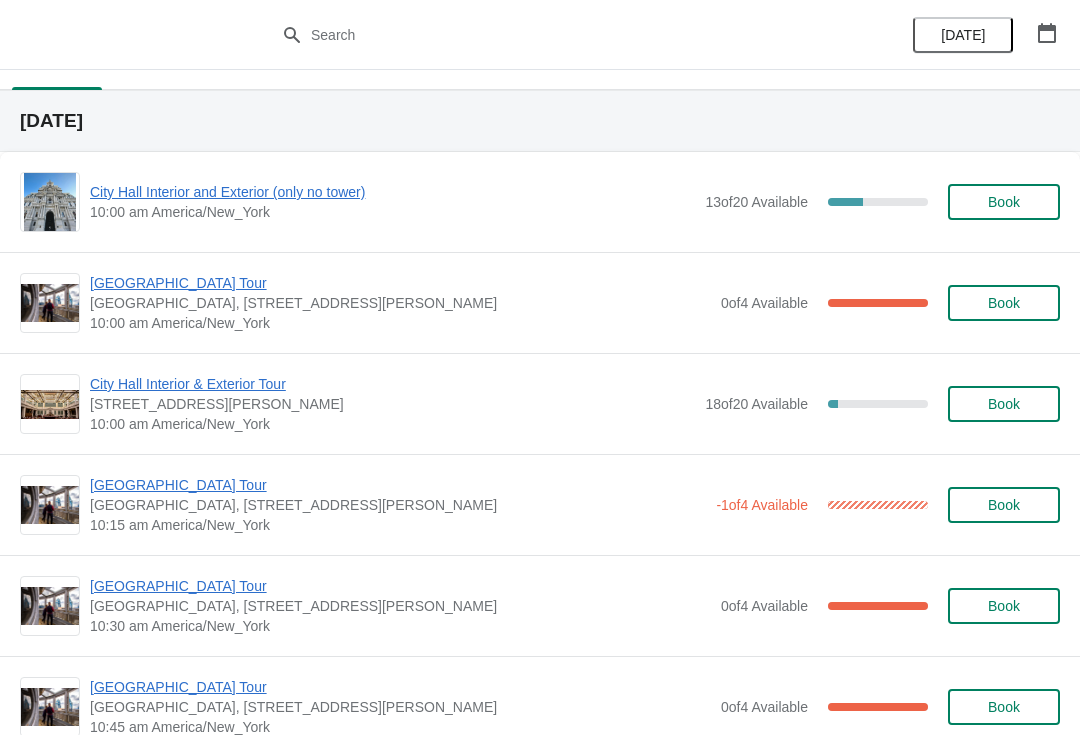scroll, scrollTop: 31, scrollLeft: 0, axis: vertical 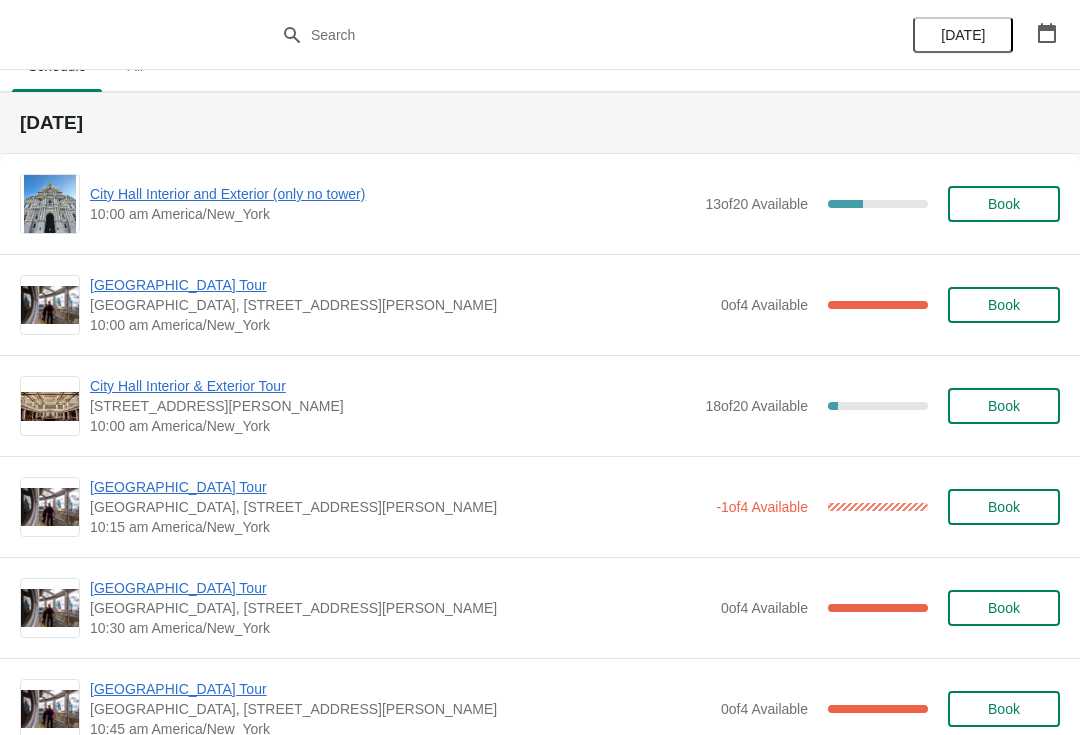 click on "City Hall Tower Tour City Hall Visitor Center, 1400 John F Kennedy Boulevard Suite 121, Philadelphia, PA, USA 10:00 am America/New_York 0  of  4   Available 100 % Book" at bounding box center (540, 304) 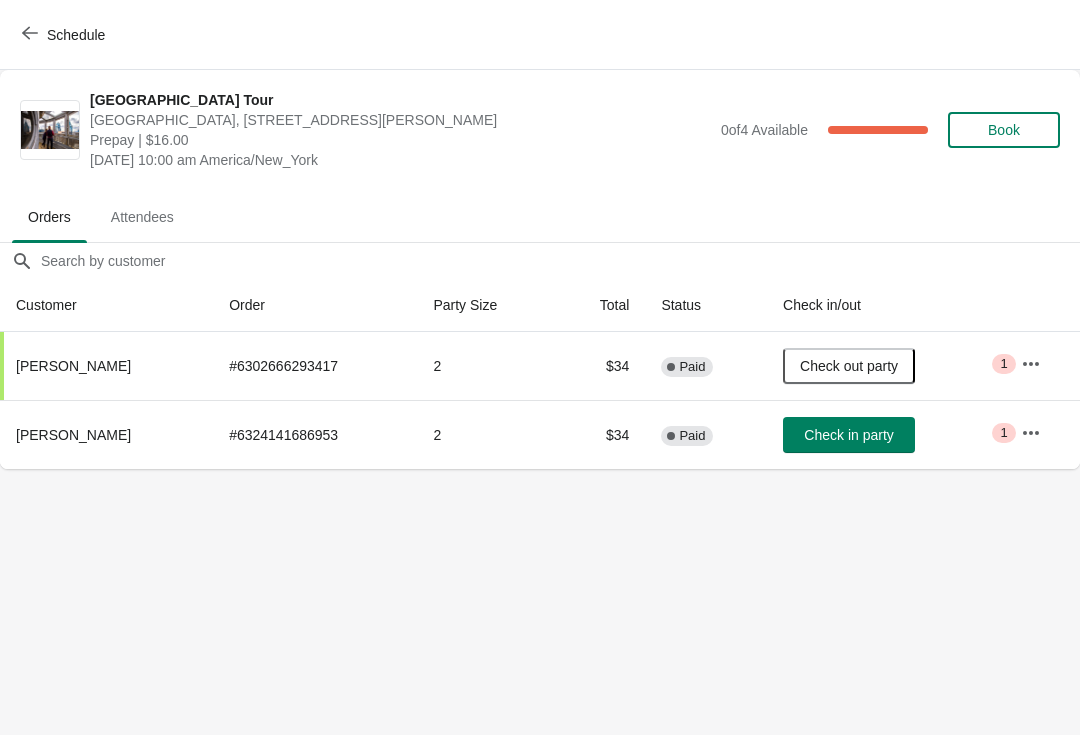 scroll, scrollTop: 0, scrollLeft: 0, axis: both 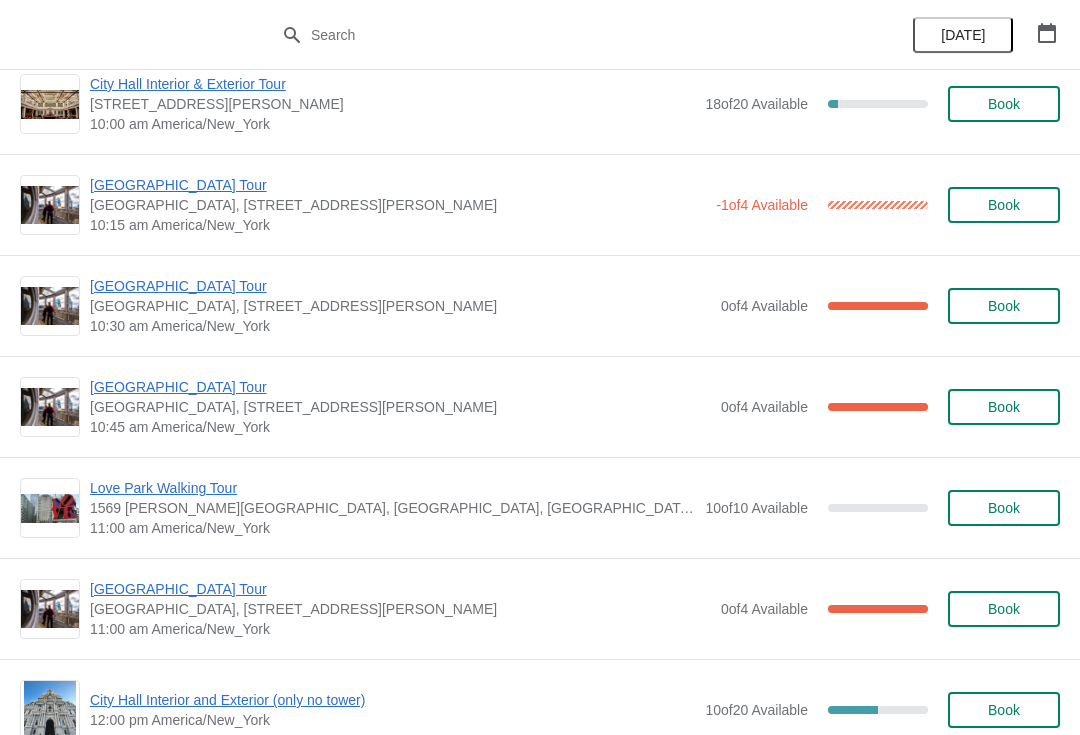 click on "[GEOGRAPHIC_DATA] Tour" at bounding box center [398, 185] 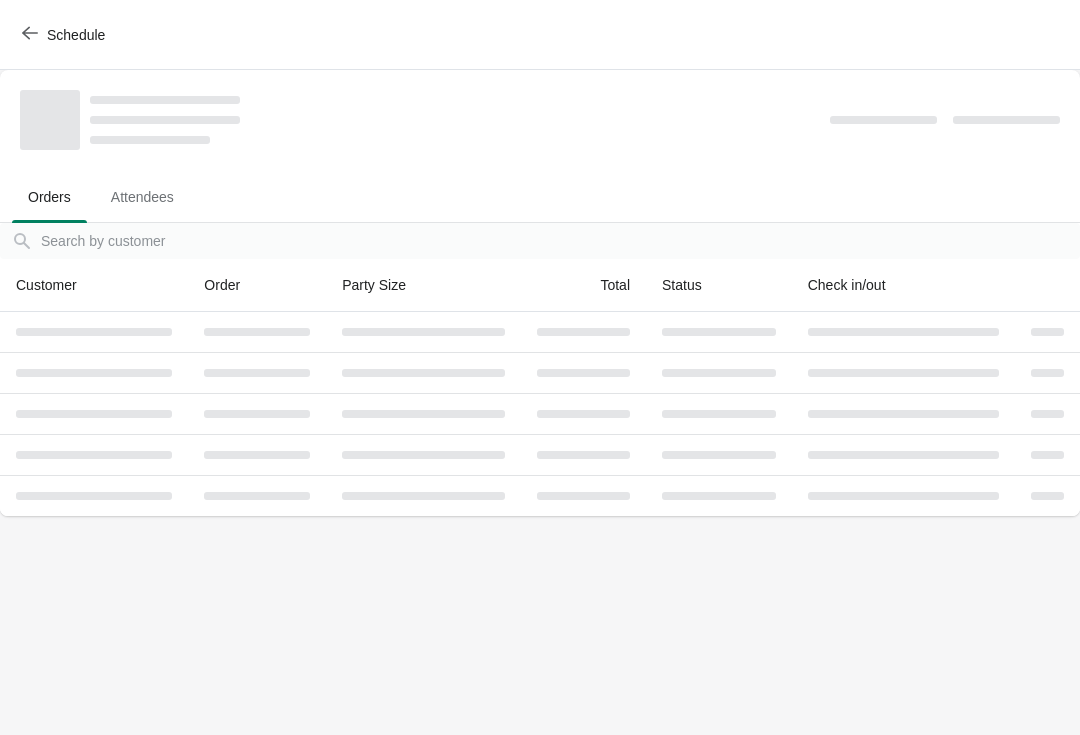 scroll, scrollTop: 0, scrollLeft: 0, axis: both 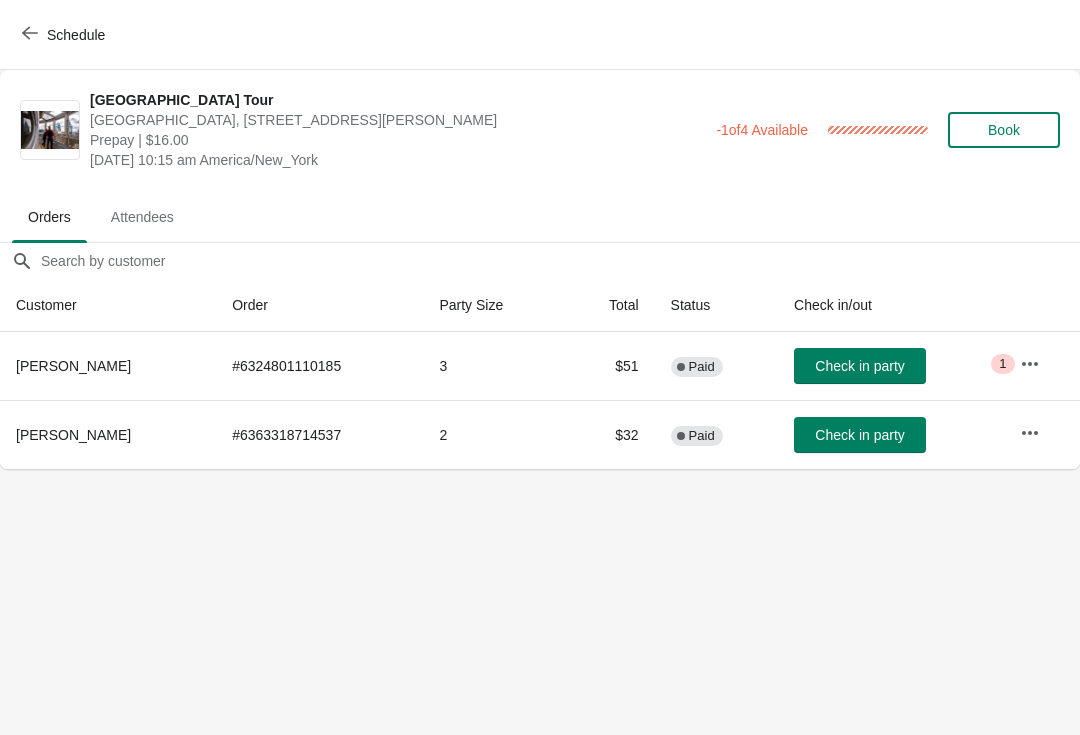 click on "Check in party" at bounding box center (859, 366) 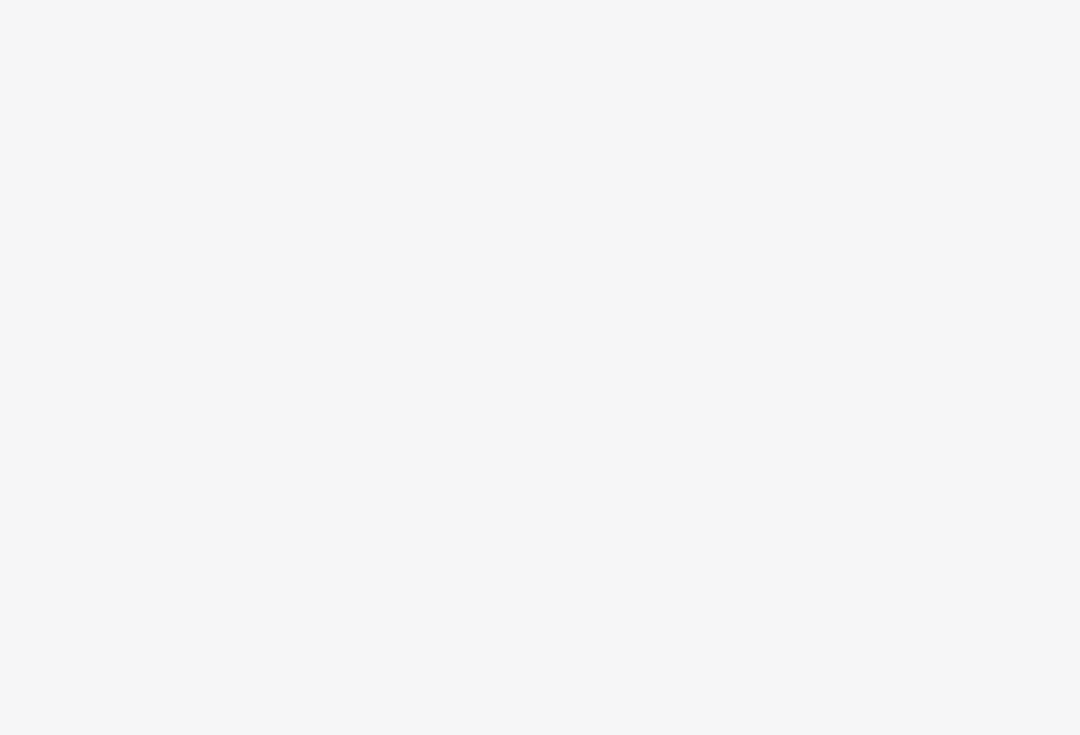scroll, scrollTop: 0, scrollLeft: 0, axis: both 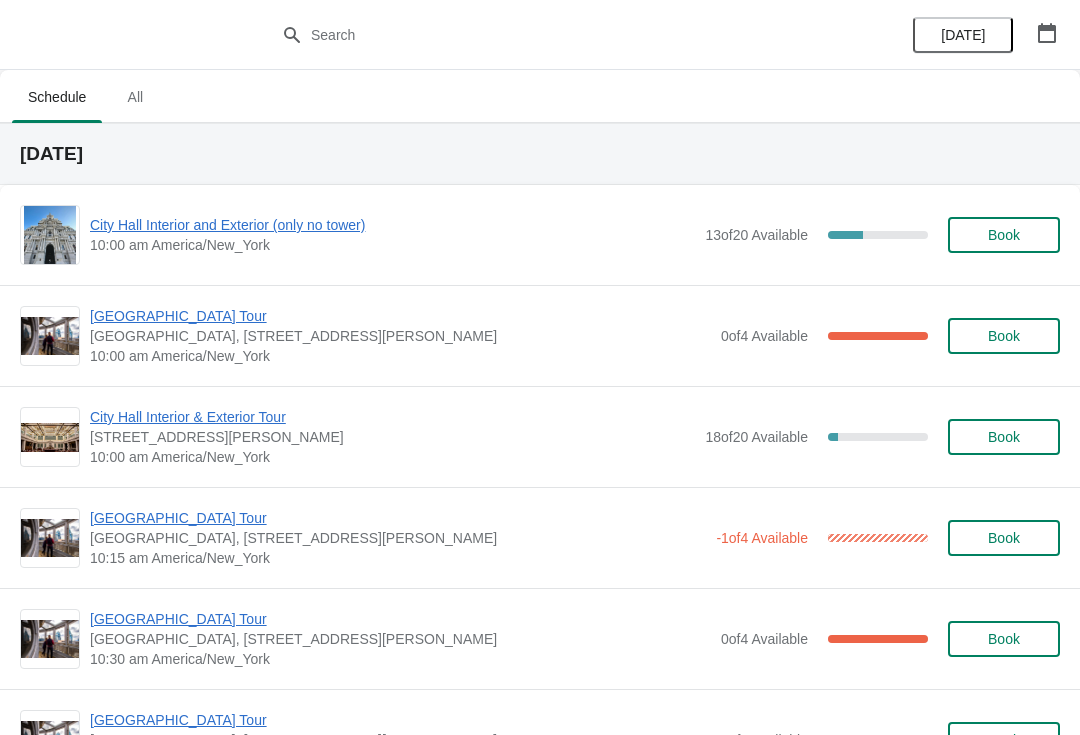 click on "[GEOGRAPHIC_DATA] Tour" at bounding box center [400, 316] 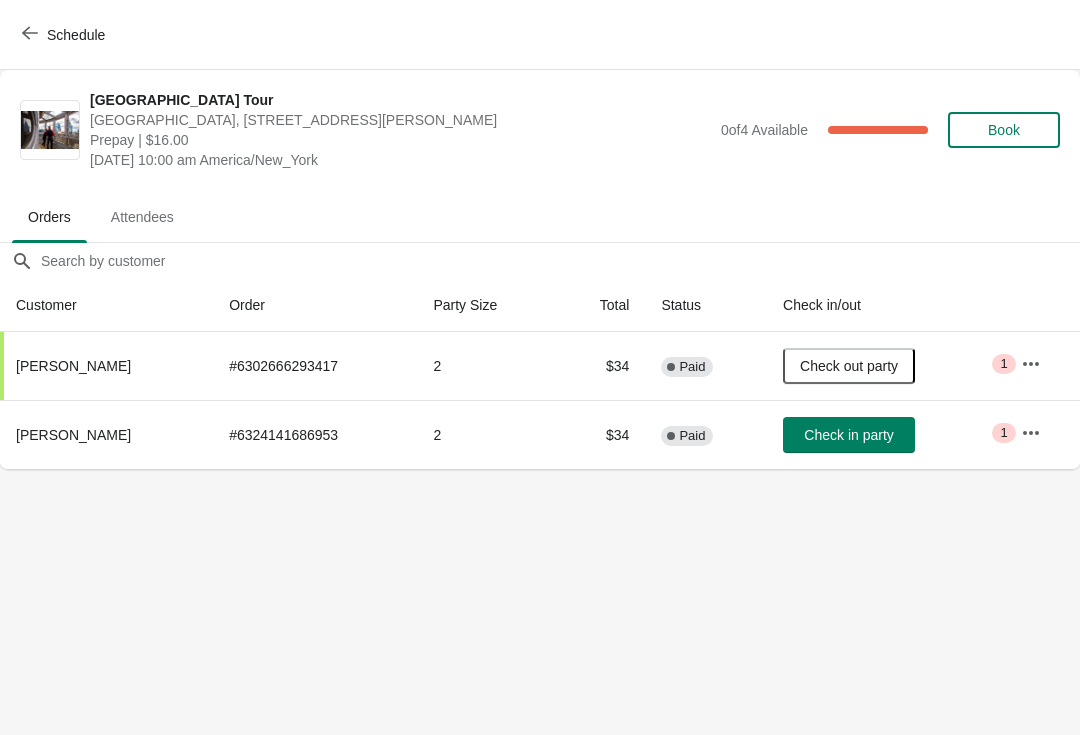 click on "Schedule" at bounding box center (65, 35) 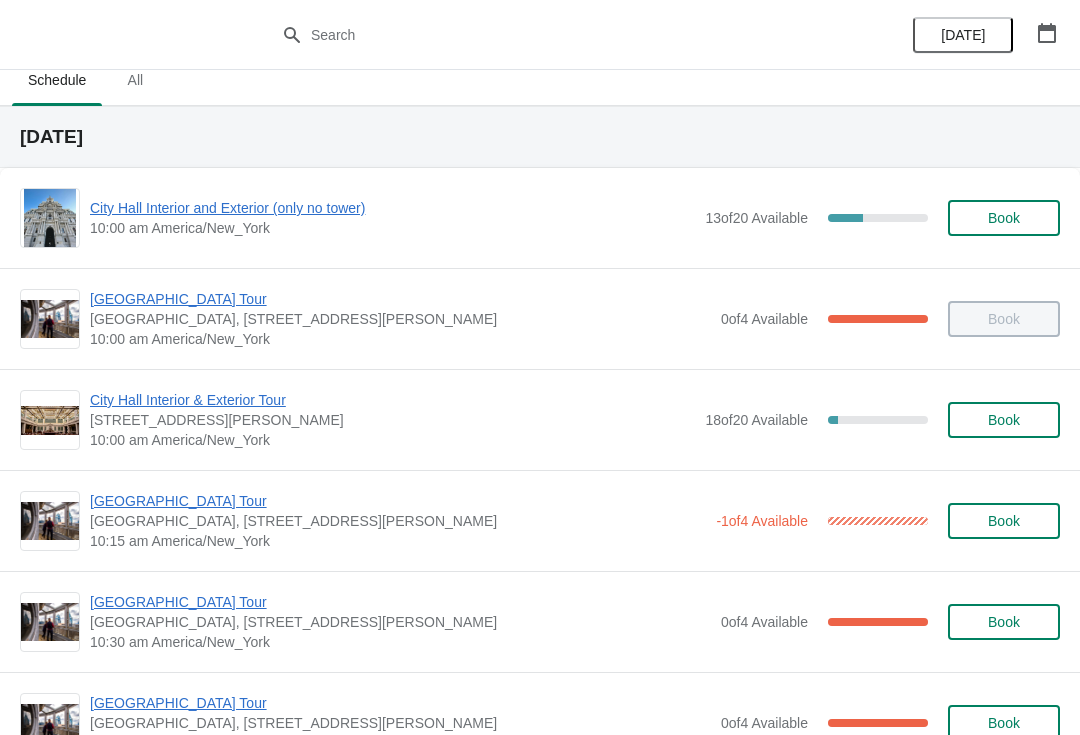 scroll, scrollTop: 23, scrollLeft: 0, axis: vertical 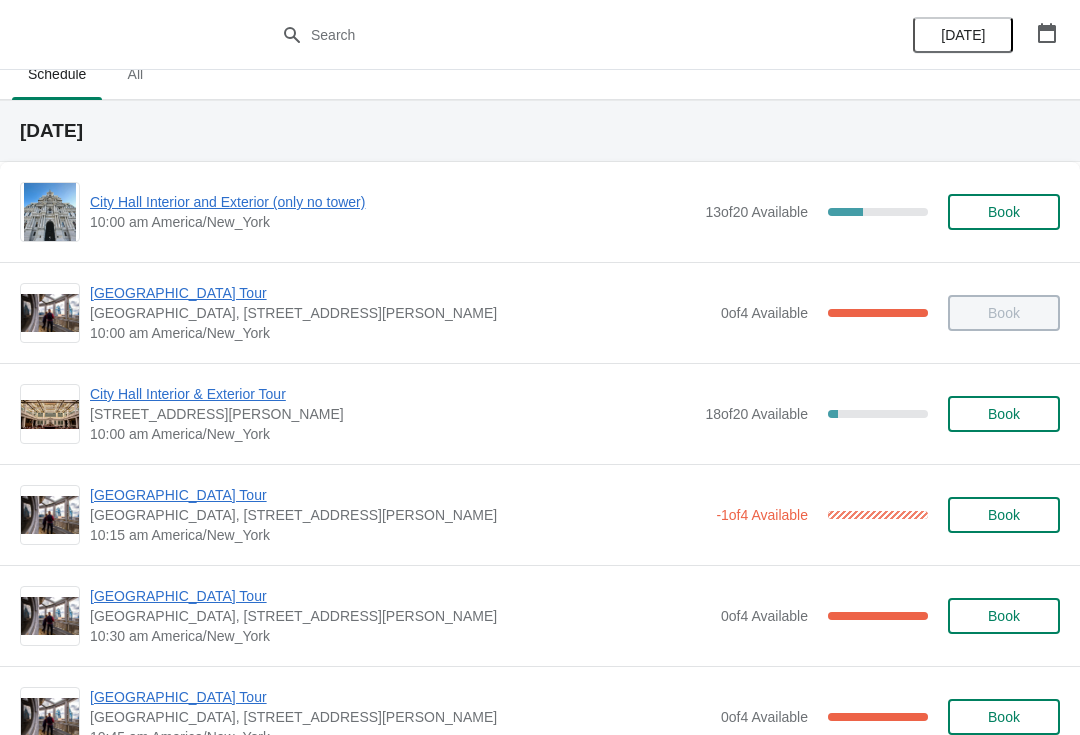 click on "City Hall Interior and Exterior (only no tower)" at bounding box center (392, 202) 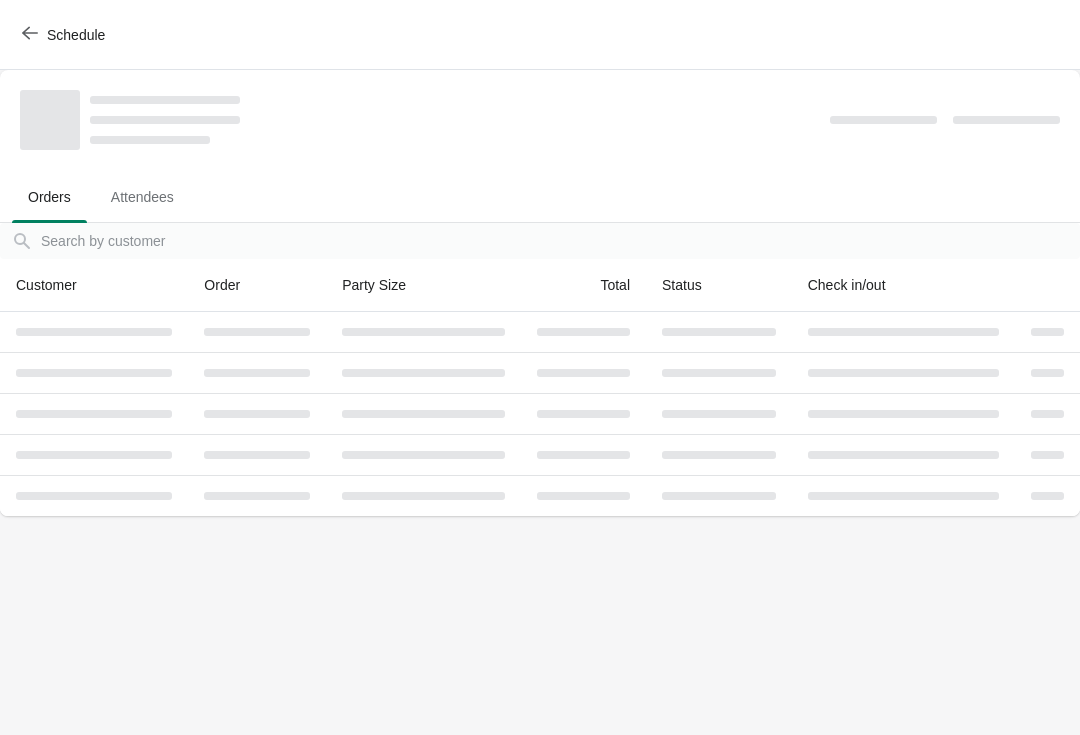 scroll, scrollTop: 0, scrollLeft: 0, axis: both 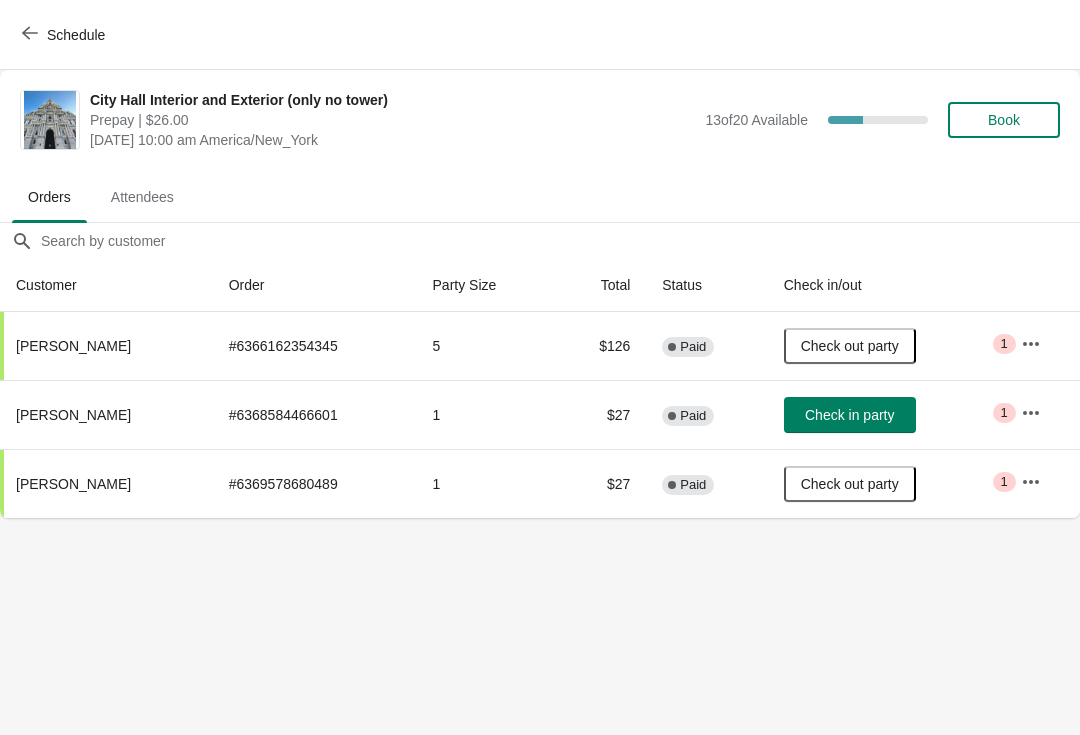 click on "Check in party" at bounding box center [849, 415] 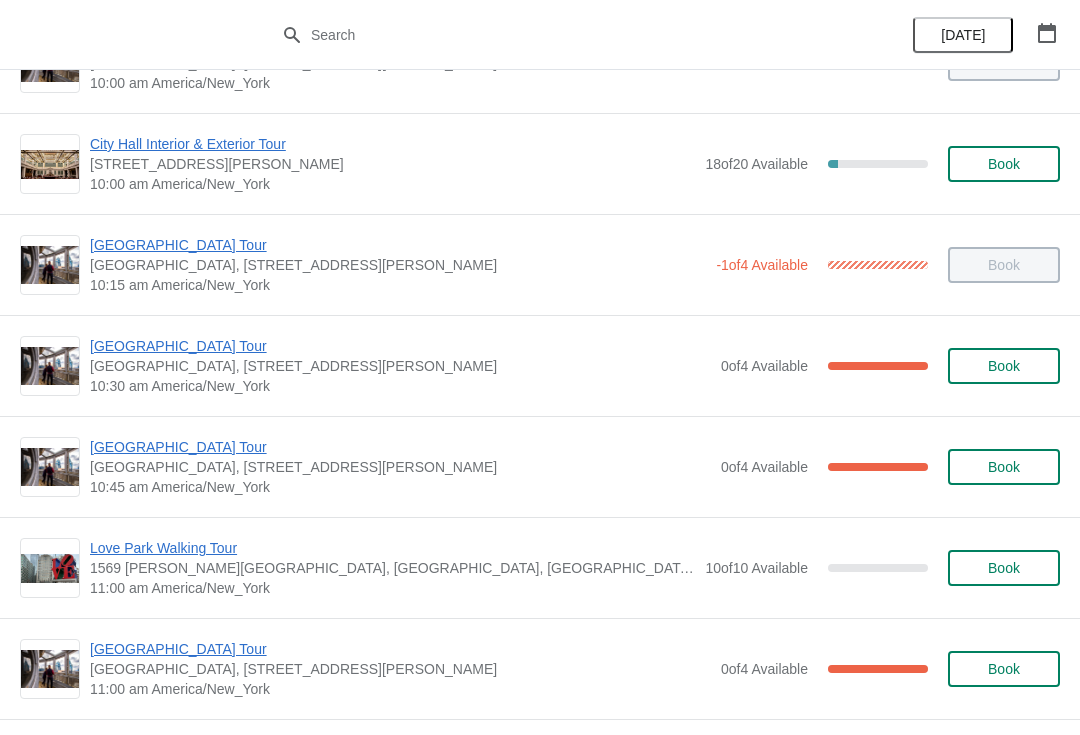 scroll, scrollTop: 275, scrollLeft: 0, axis: vertical 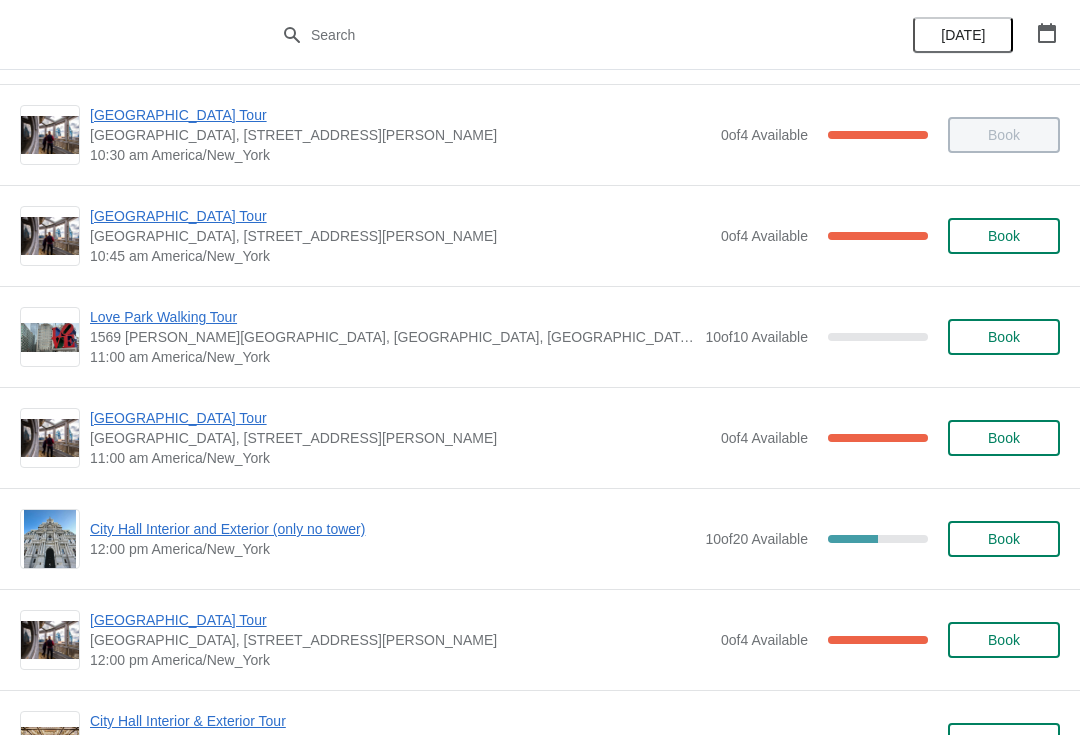 click on "[GEOGRAPHIC_DATA] Tour" at bounding box center [400, 418] 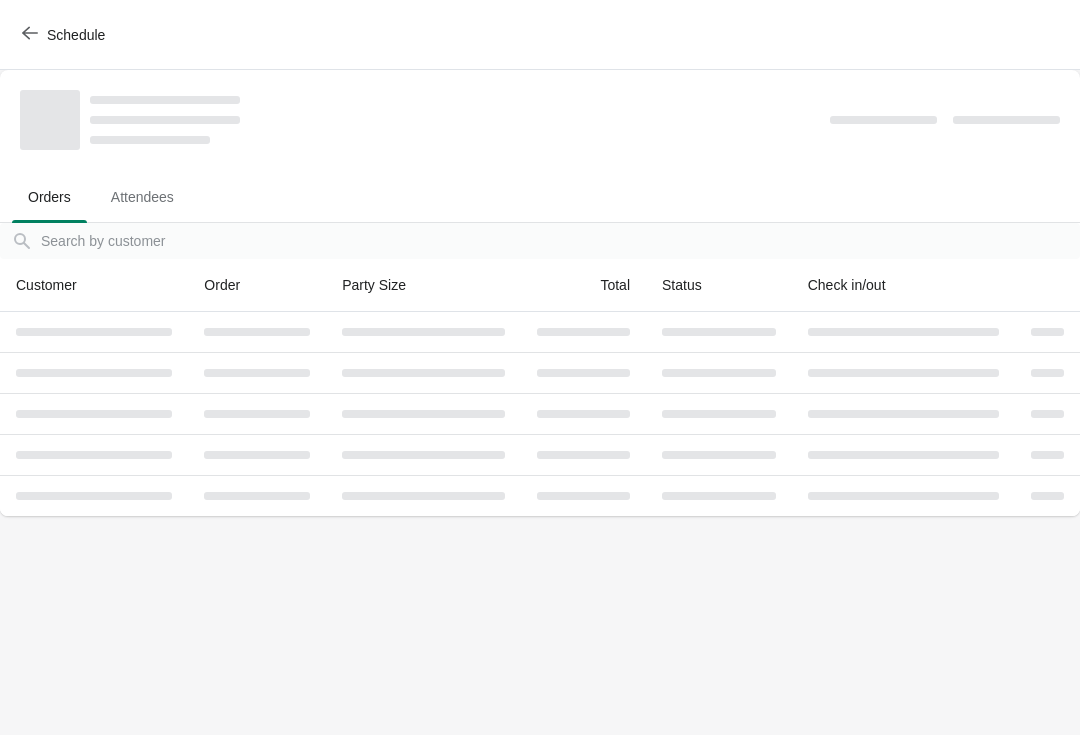scroll, scrollTop: 0, scrollLeft: 0, axis: both 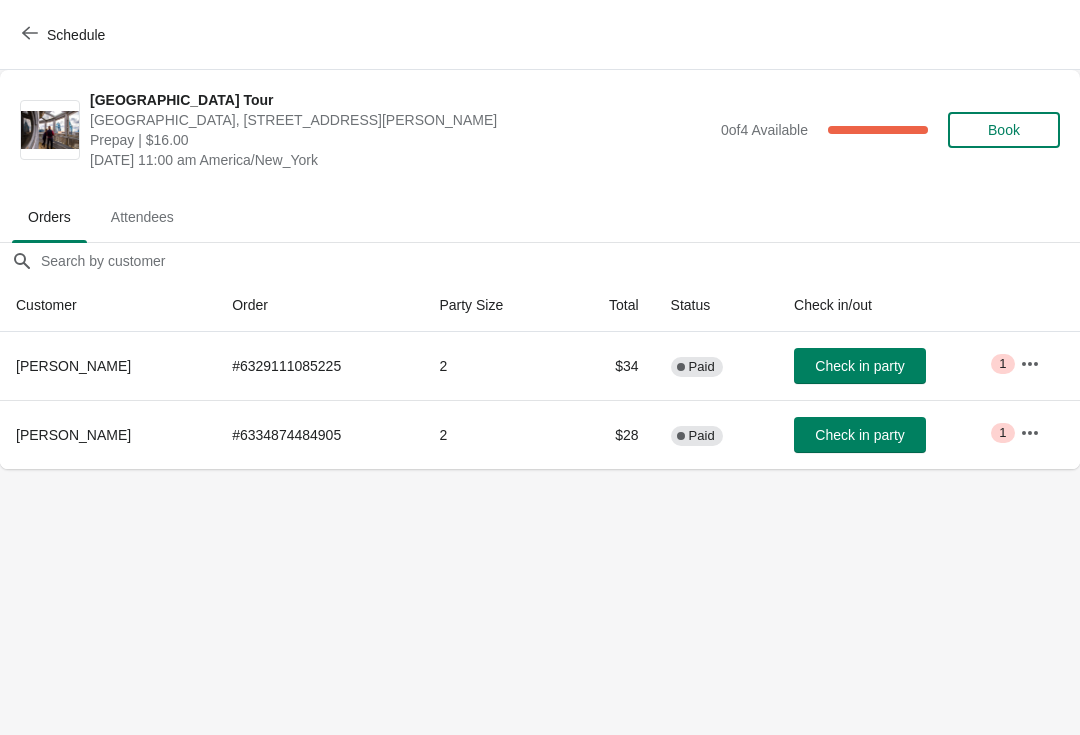 click on "Check in party" at bounding box center [859, 366] 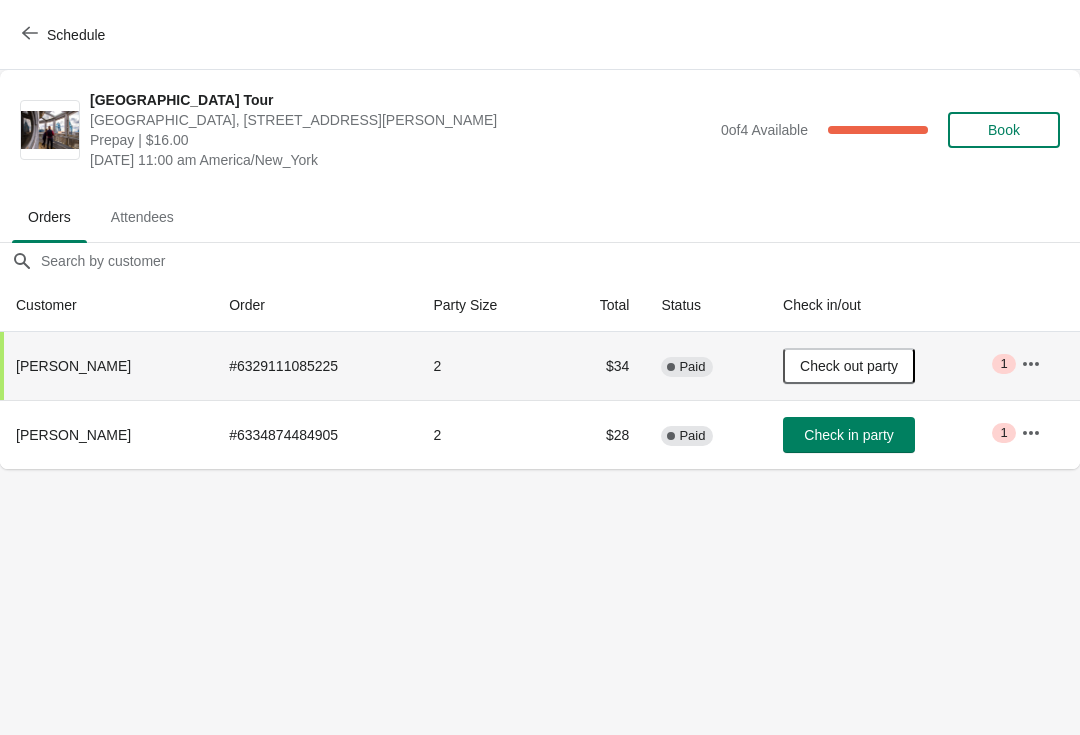 click on "Check in party" at bounding box center (849, 435) 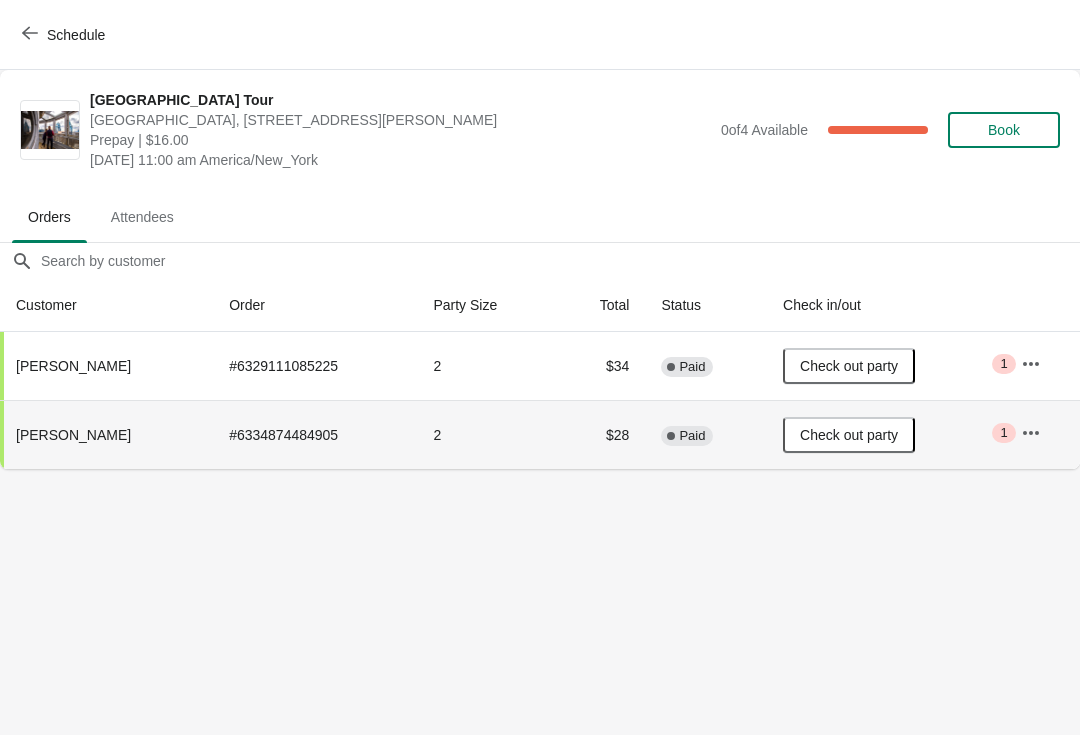 click on "Schedule" at bounding box center [76, 35] 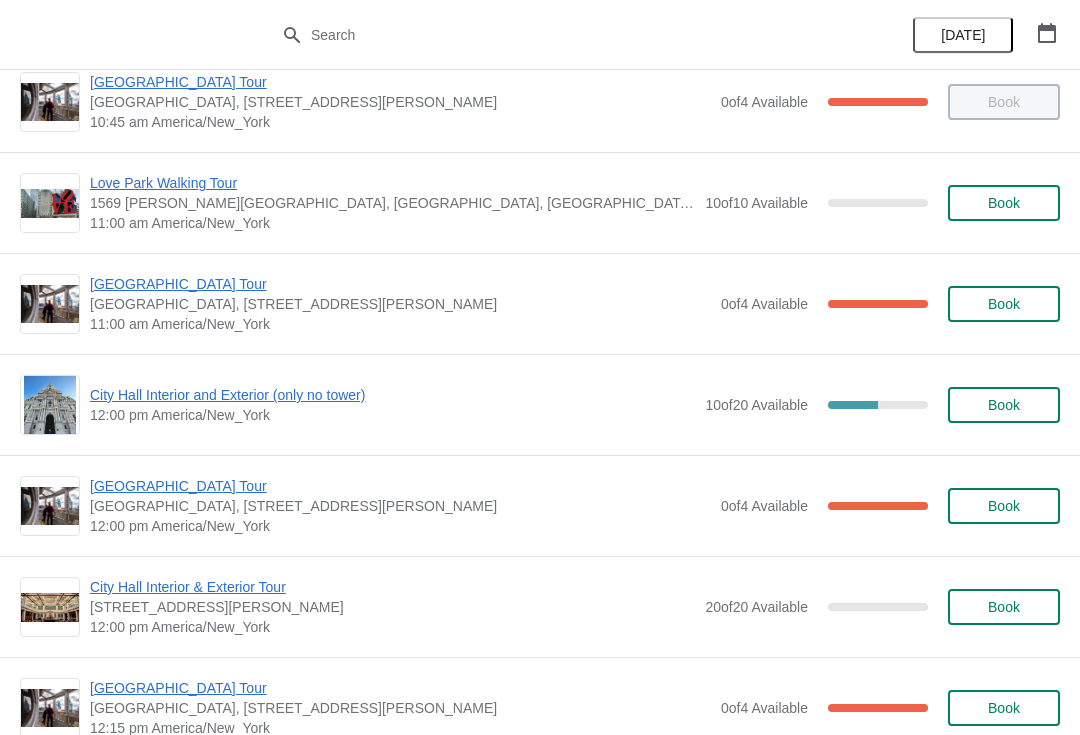 scroll, scrollTop: 644, scrollLeft: 0, axis: vertical 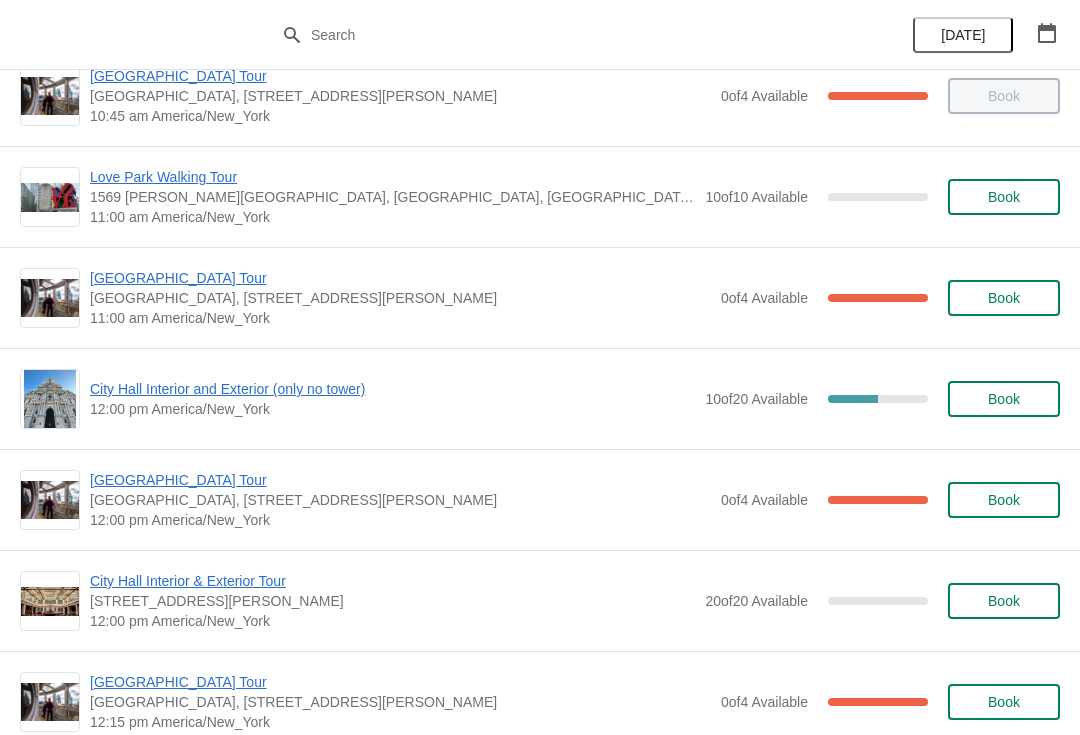 click on "[GEOGRAPHIC_DATA] Tour" at bounding box center [400, 278] 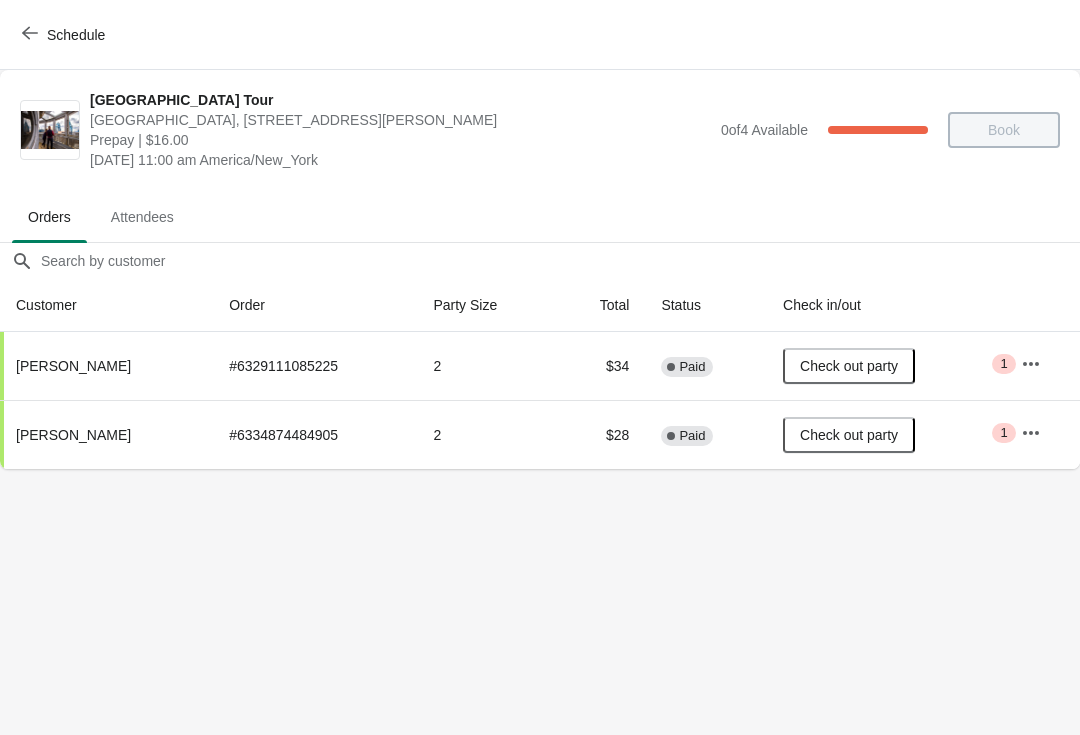 scroll, scrollTop: 0, scrollLeft: 0, axis: both 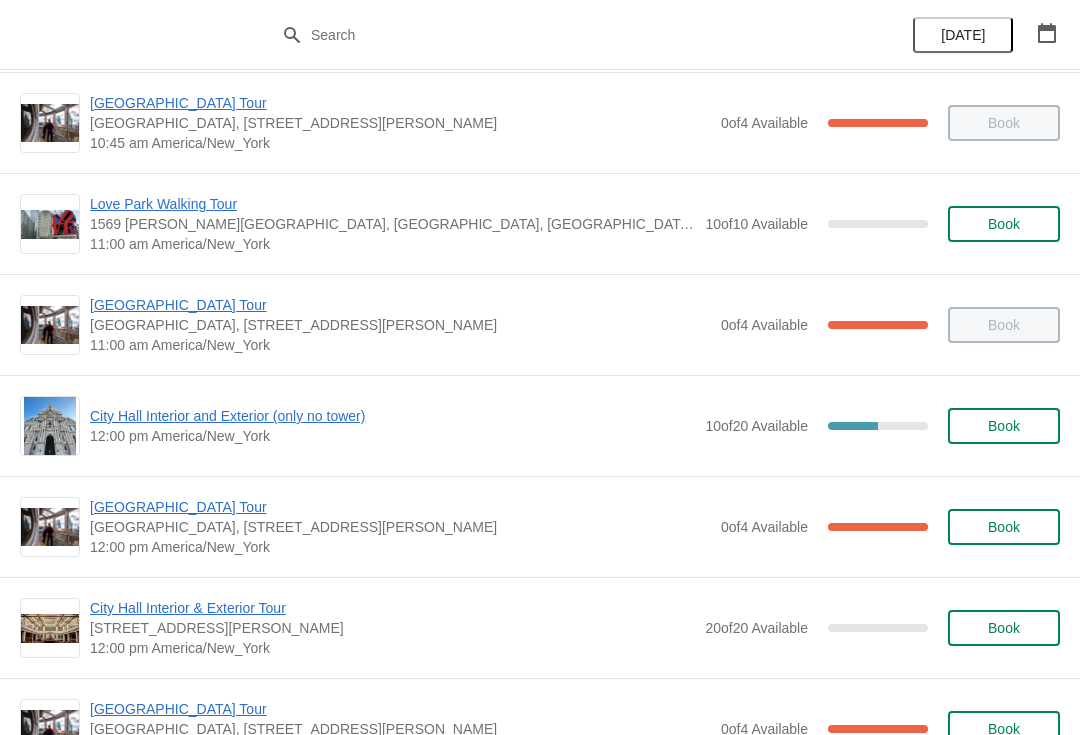 click on "City Hall Interior and Exterior (only no tower)" at bounding box center [392, 416] 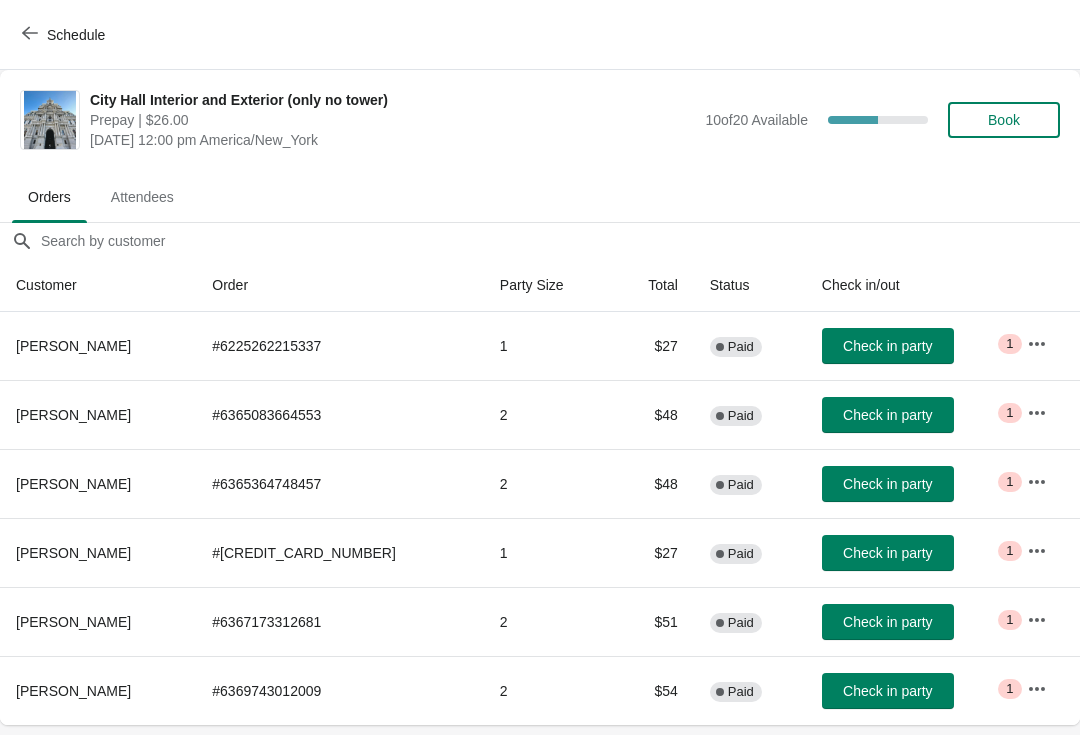 click on "Schedule" at bounding box center (65, 35) 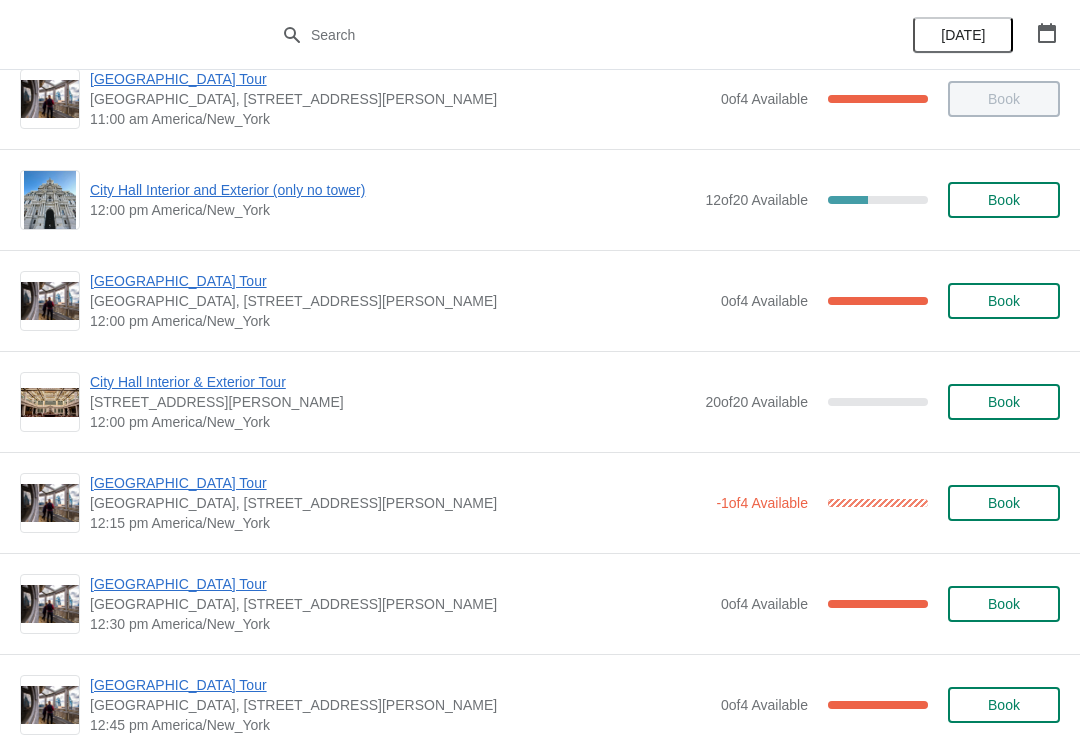 scroll, scrollTop: 919, scrollLeft: 0, axis: vertical 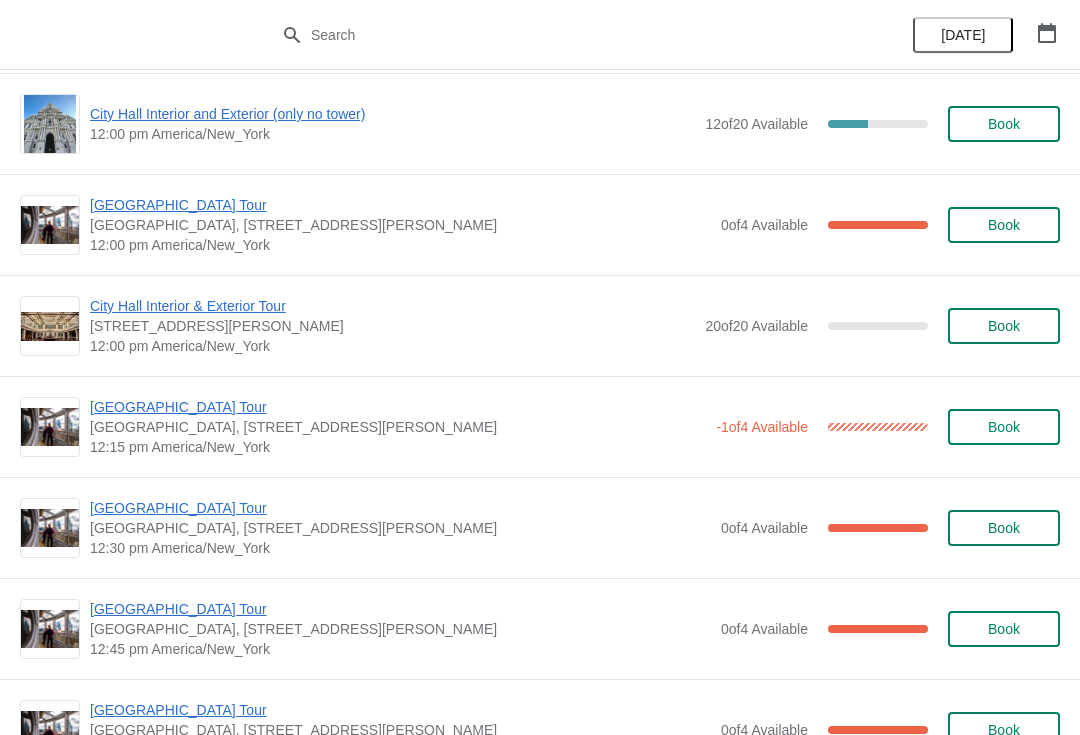 click on "City Hall Tower Tour City Hall Visitor Center, 1400 John F Kennedy Boulevard Suite 121, Philadelphia, PA, USA 12:00 pm America/New_York 0  of  4   Available 100 % Book" at bounding box center [540, 224] 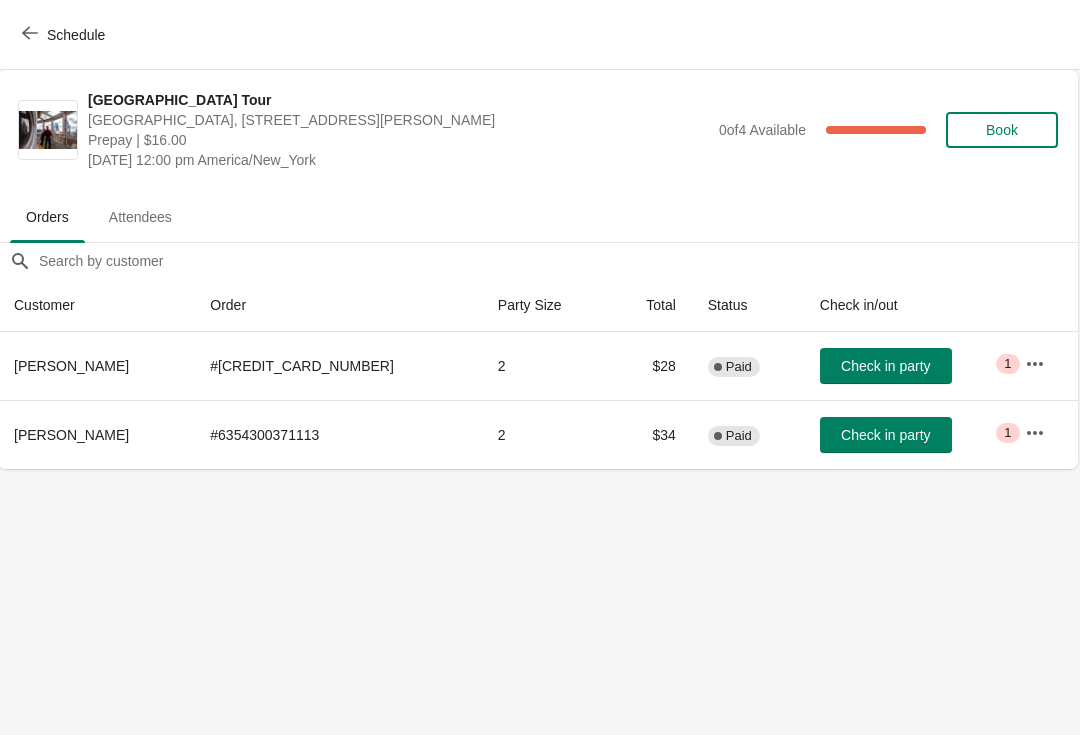 scroll, scrollTop: 0, scrollLeft: 1, axis: horizontal 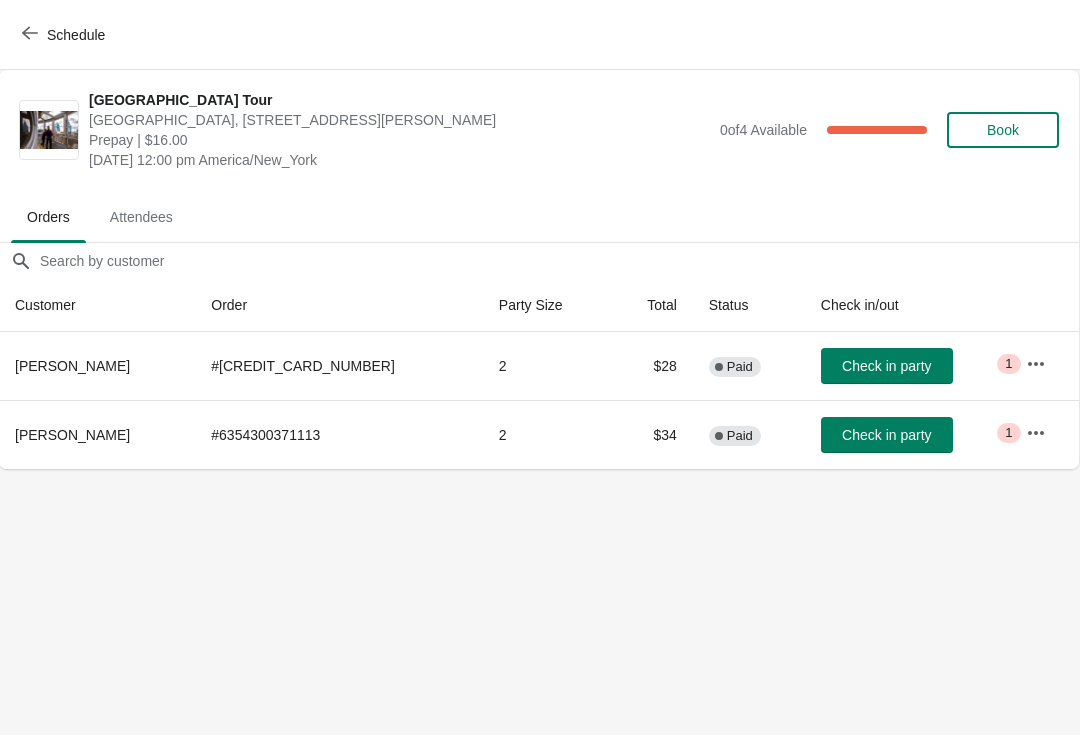 click on "Schedule" at bounding box center (65, 35) 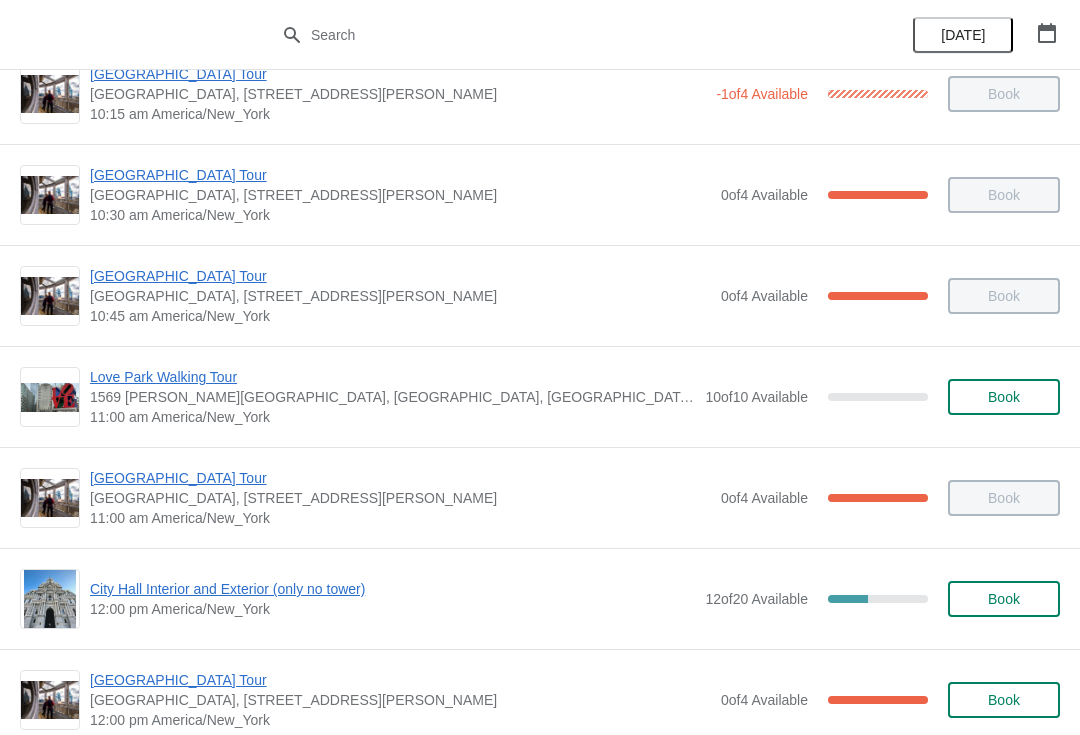 scroll, scrollTop: 553, scrollLeft: 0, axis: vertical 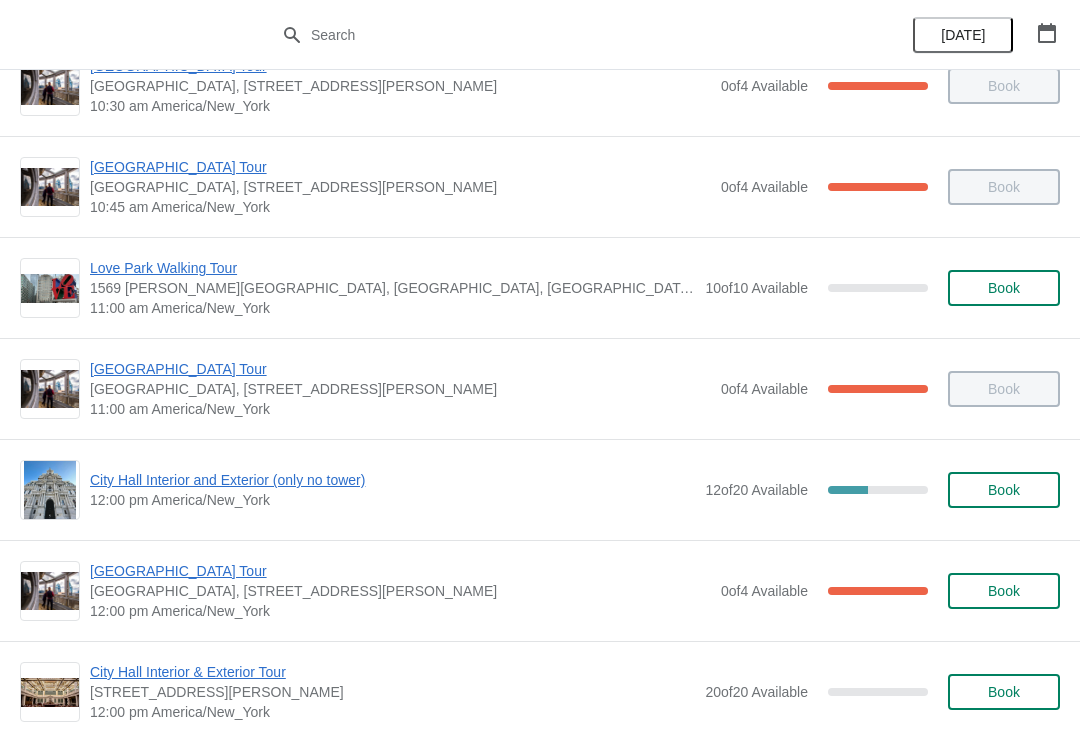 click on "Book" at bounding box center [1004, 490] 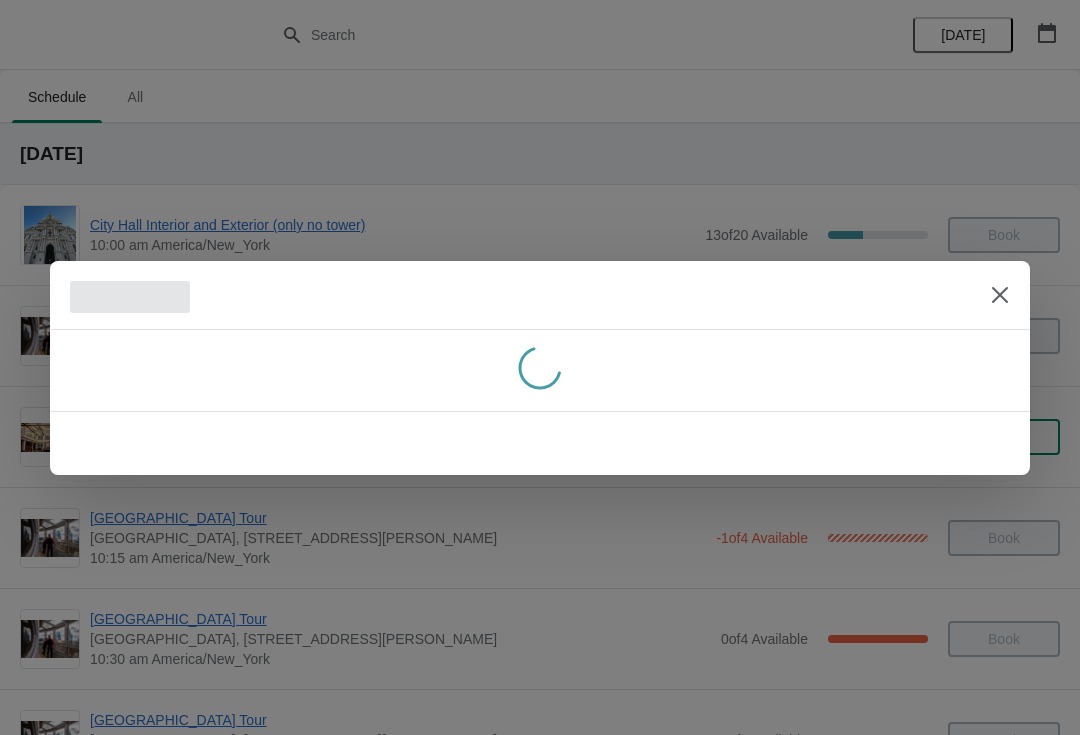 scroll, scrollTop: 0, scrollLeft: 0, axis: both 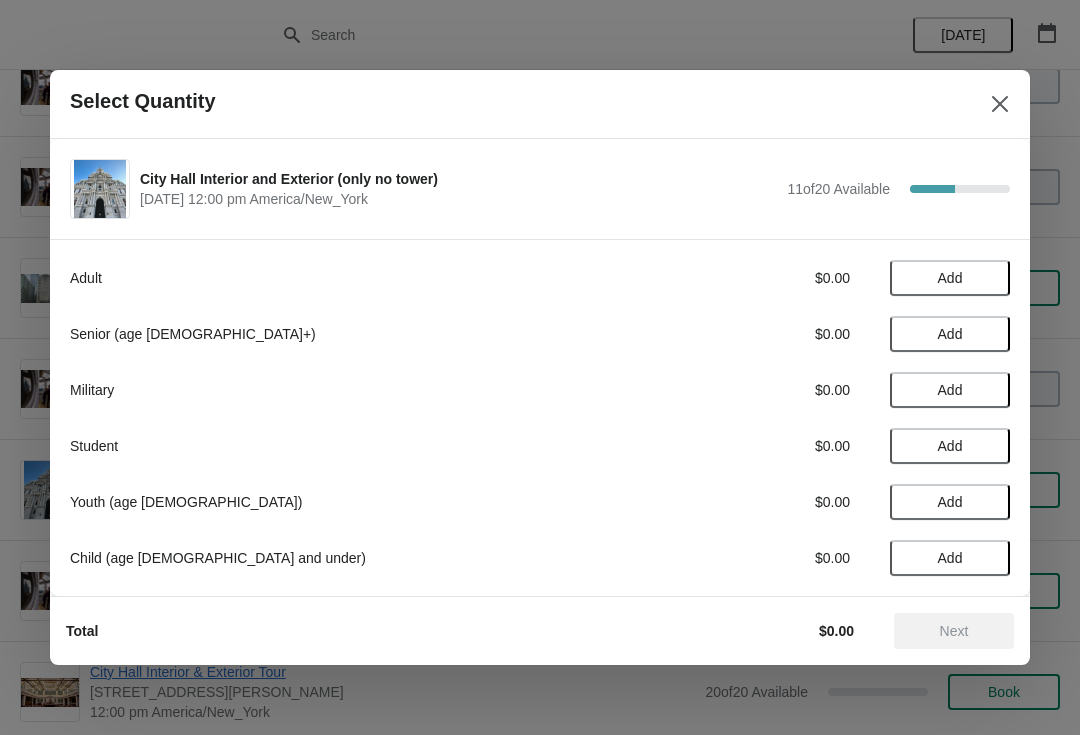 click on "Add" at bounding box center (950, 278) 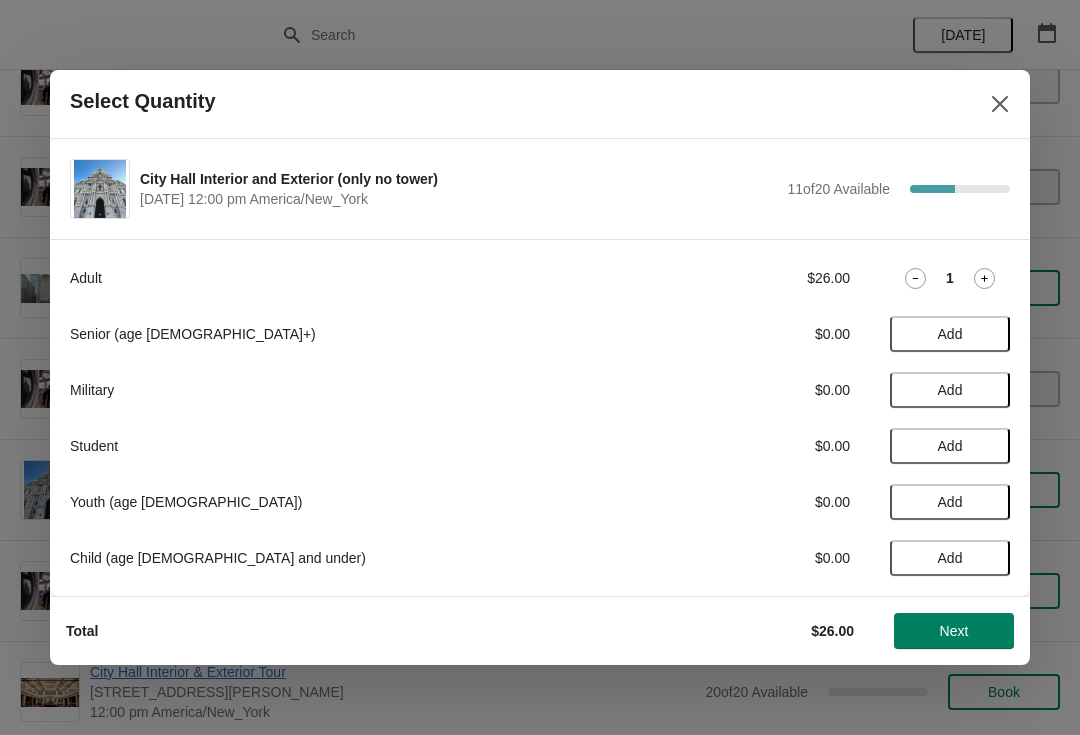click on "Add" at bounding box center [950, 502] 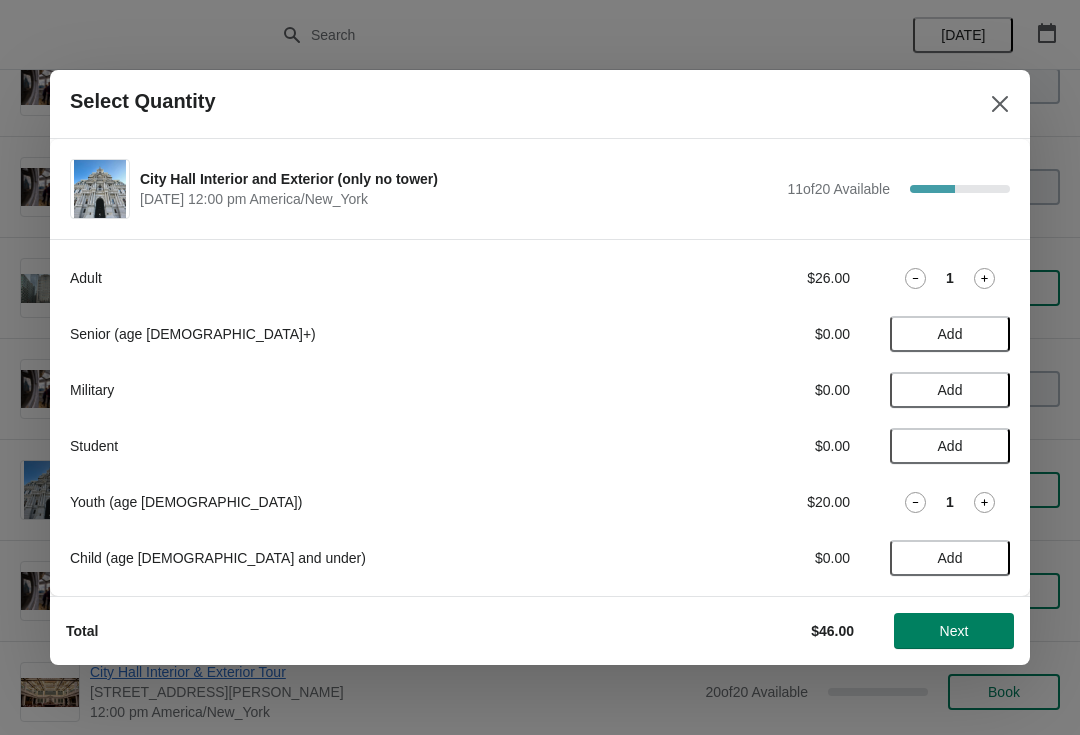 click on "Next" at bounding box center [954, 631] 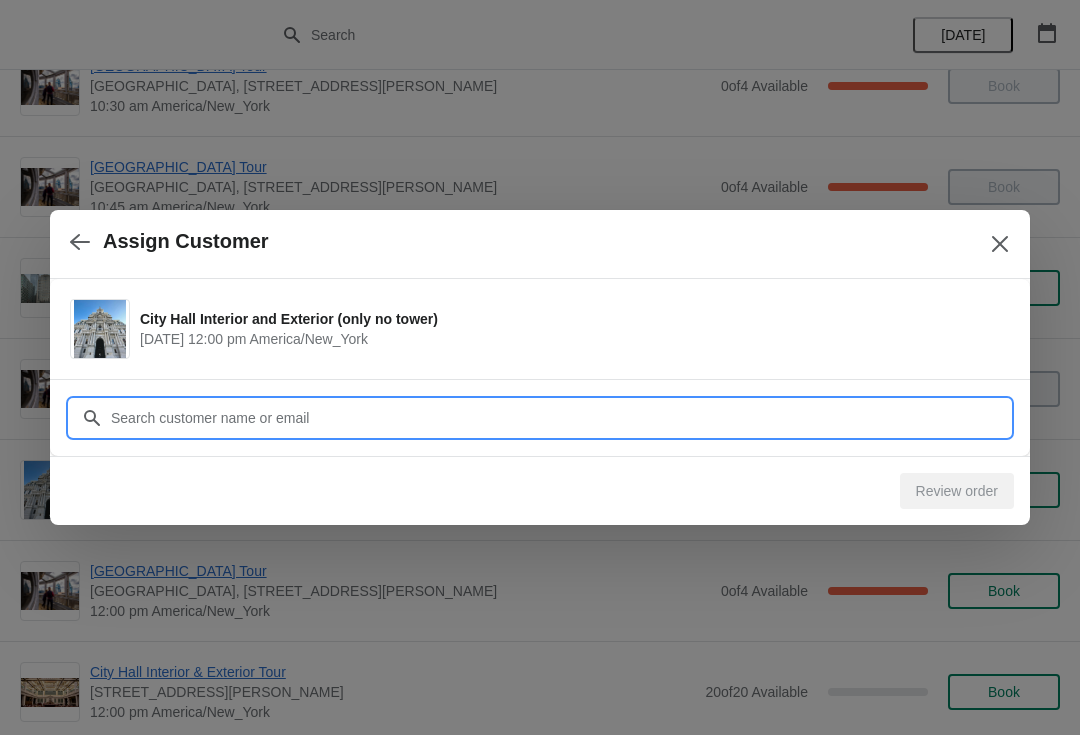 click on "Customer" at bounding box center (560, 418) 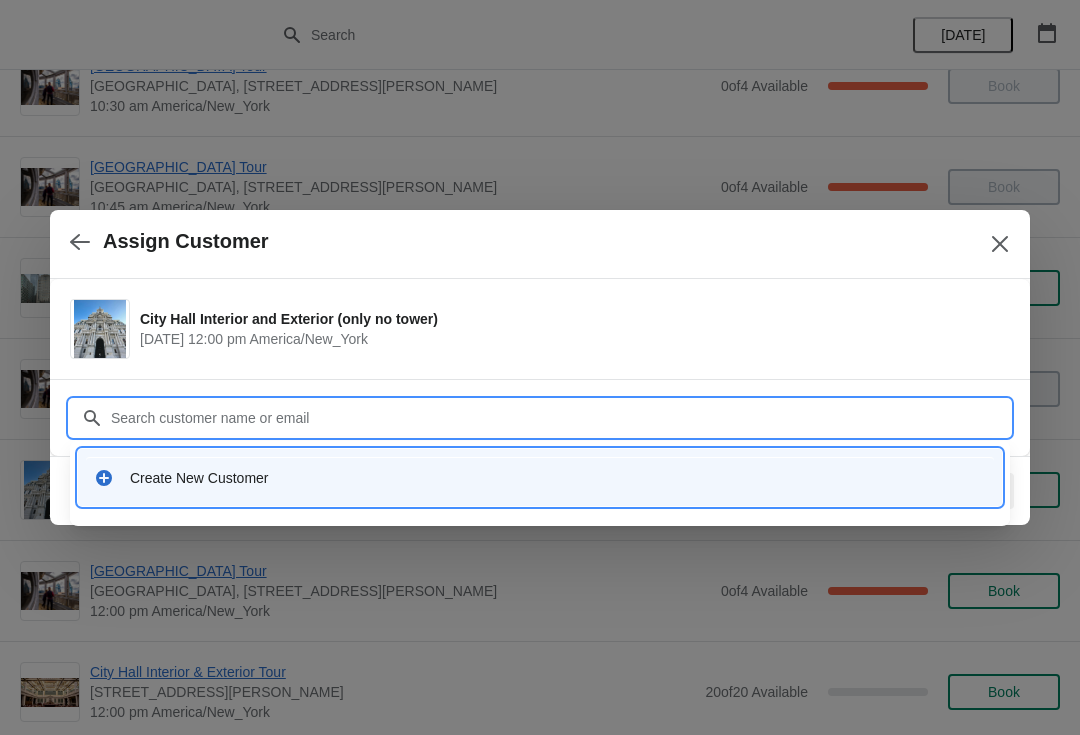 click on "Create New Customer" at bounding box center (558, 478) 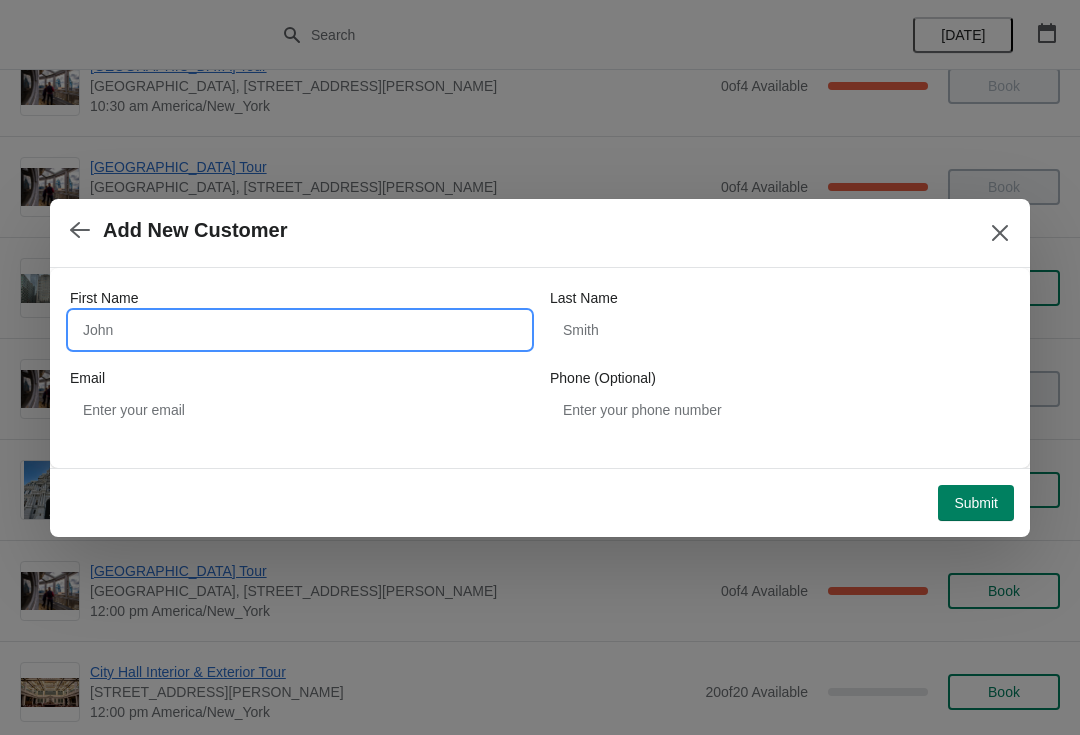 click on "First Name" at bounding box center (300, 330) 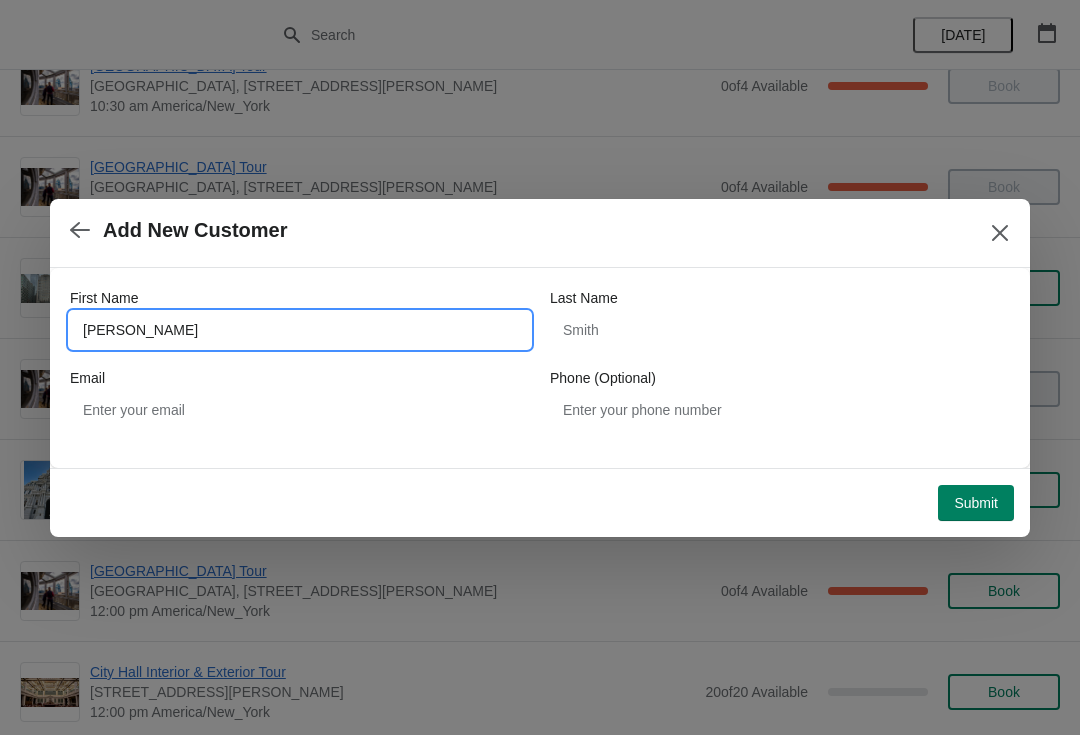 type on "Jameson" 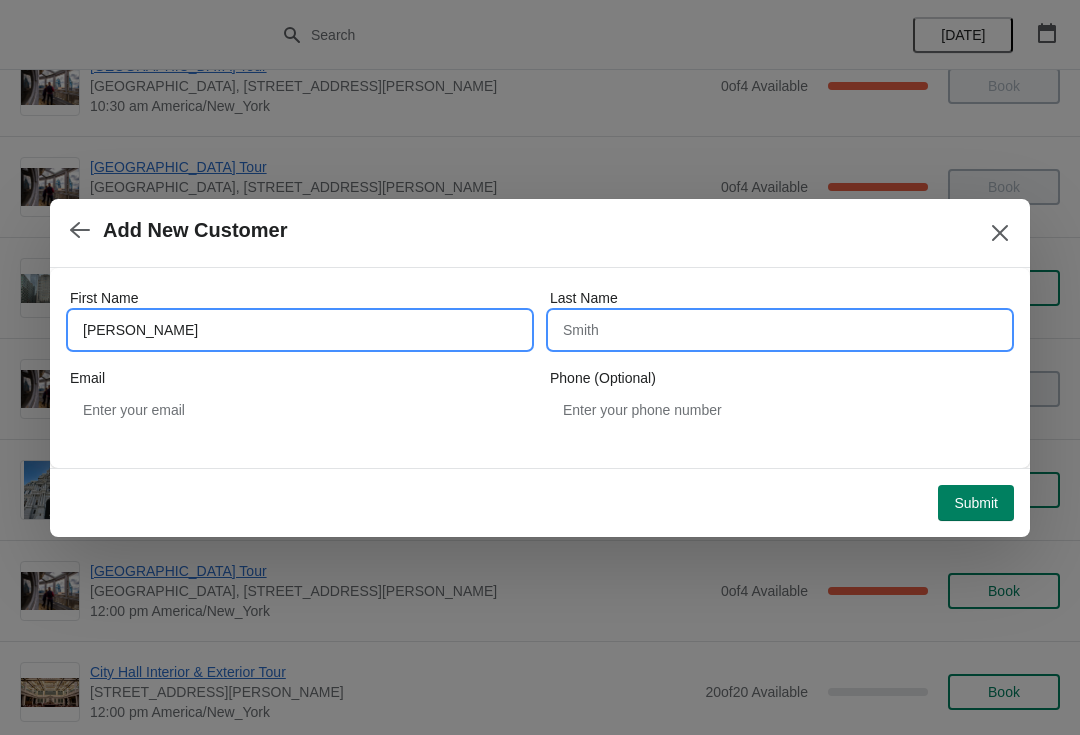 click on "Last Name" at bounding box center (780, 330) 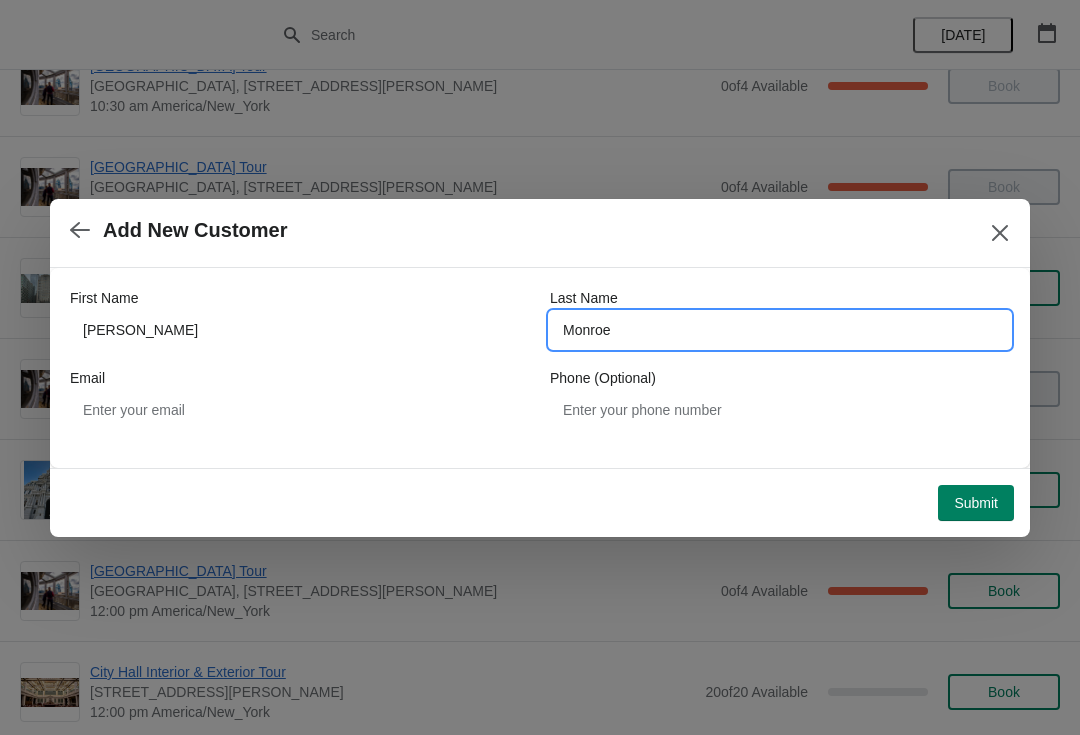 type on "Monroe" 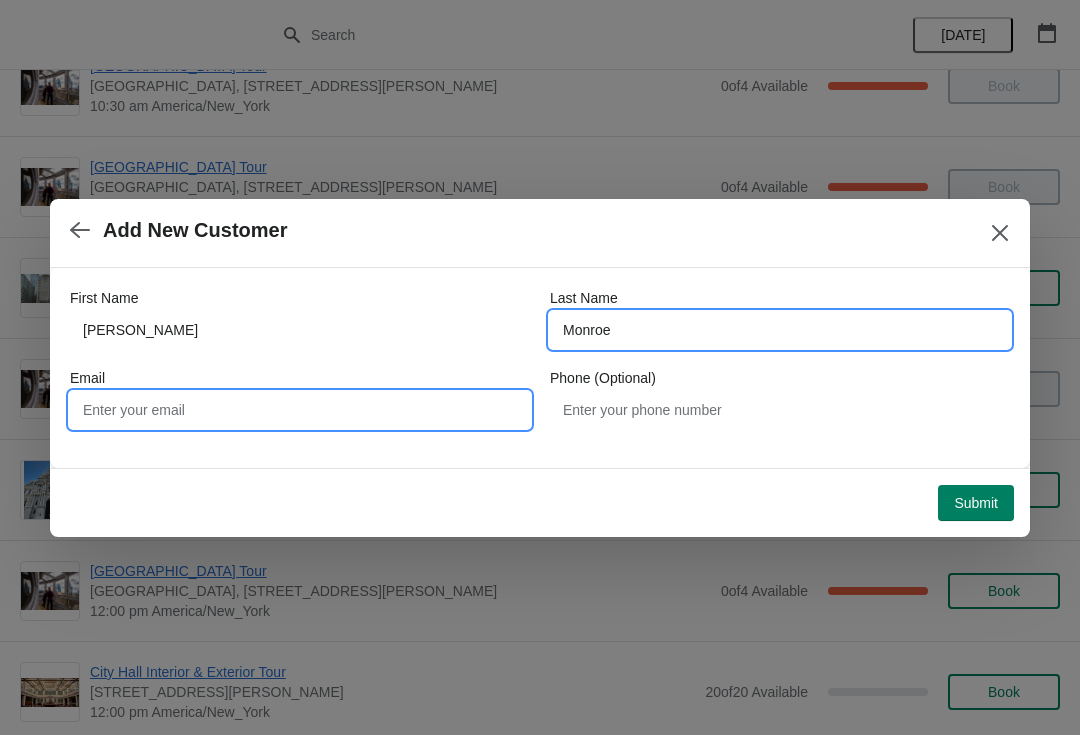 click on "Email" at bounding box center (300, 410) 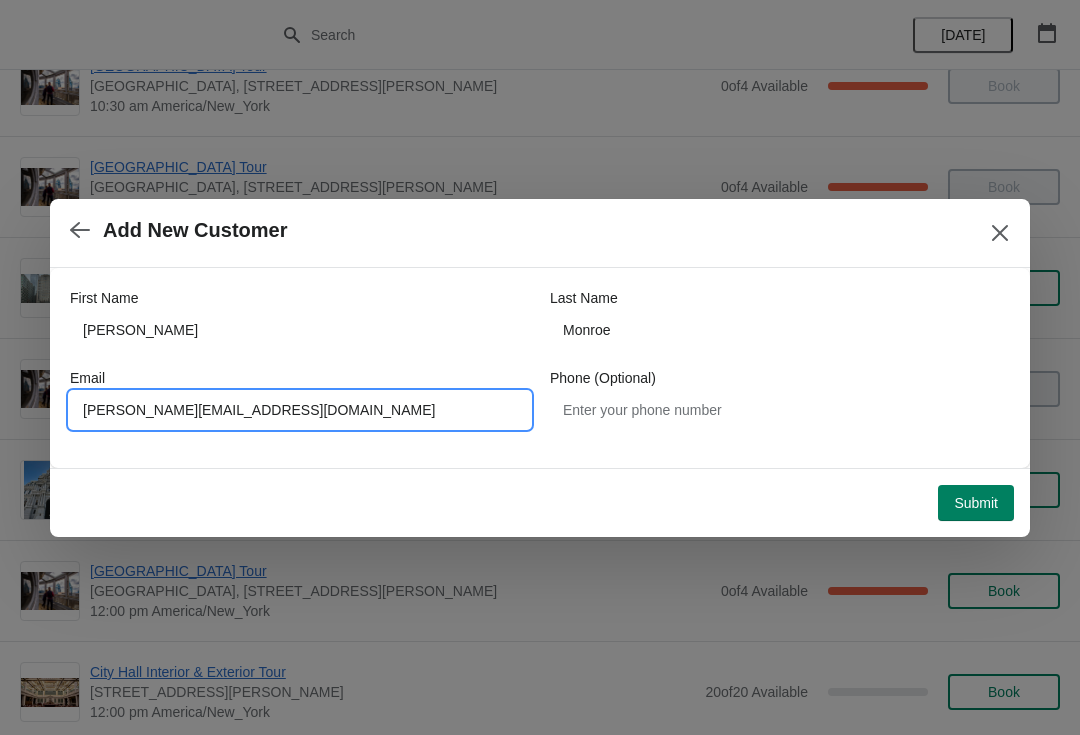 type on "Jameson.monreo@icloud.com" 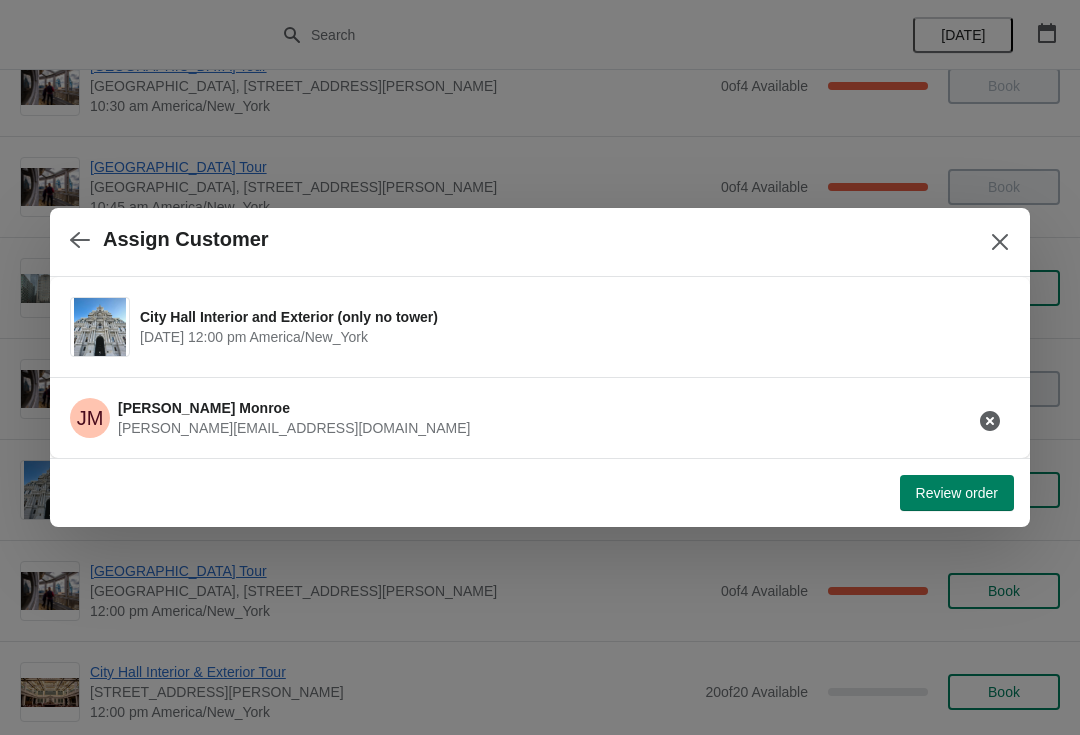 click on "Review order" at bounding box center [957, 493] 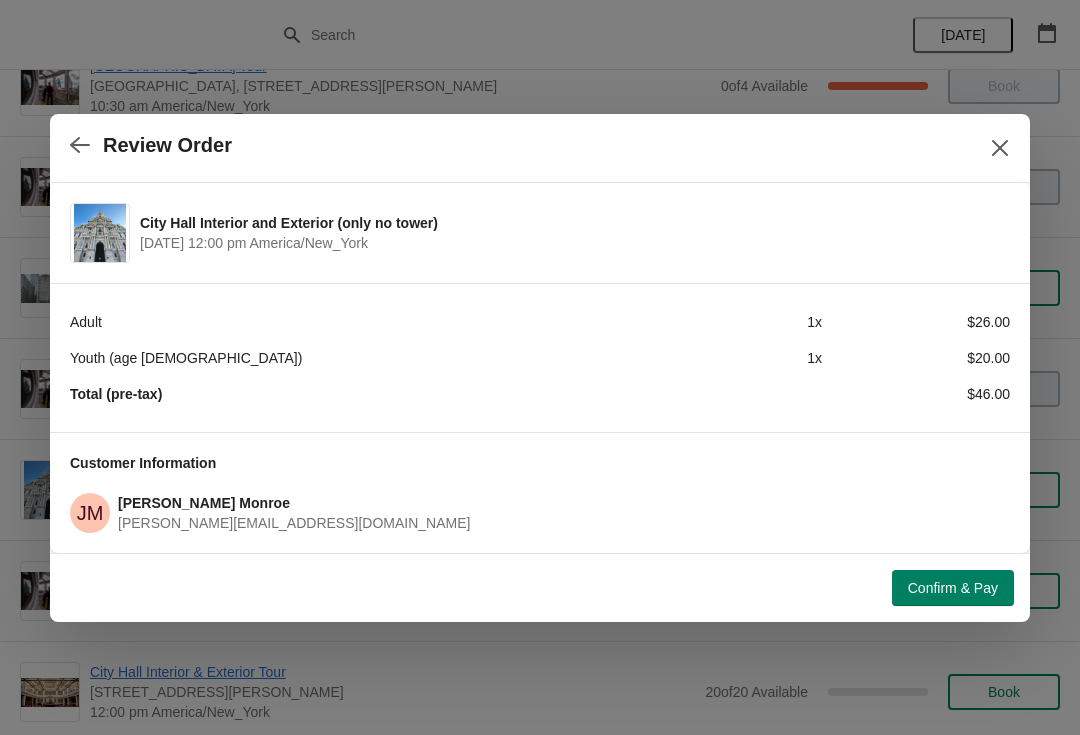 click on "Confirm & Pay" at bounding box center [953, 588] 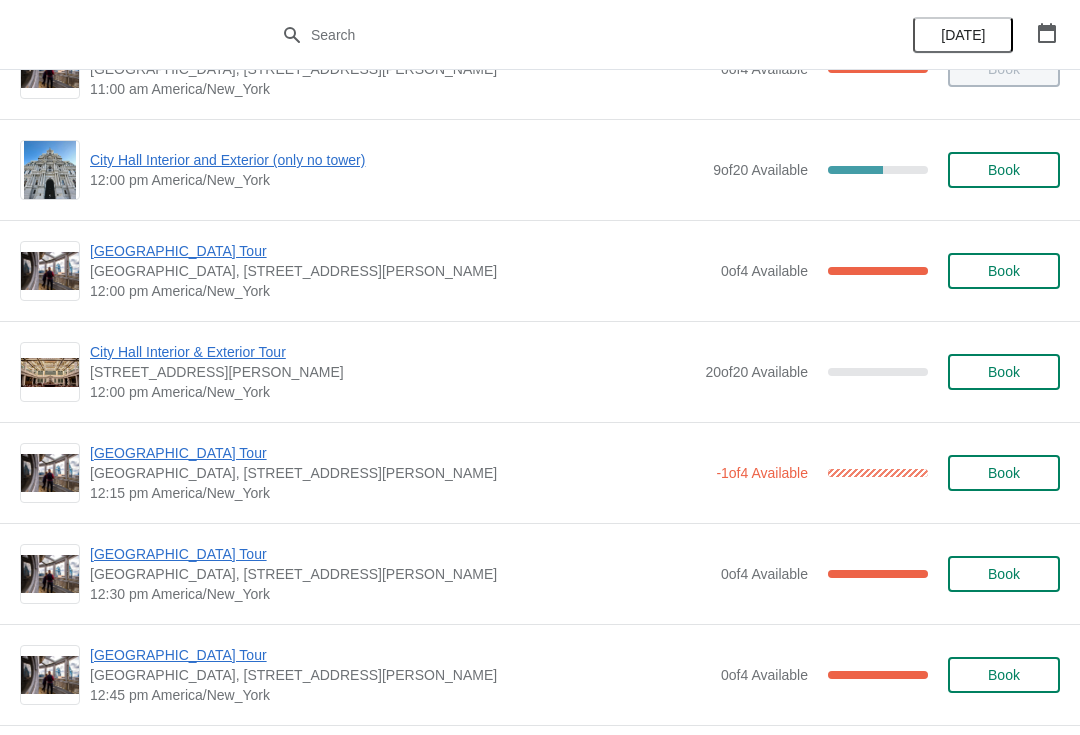 scroll, scrollTop: 859, scrollLeft: 0, axis: vertical 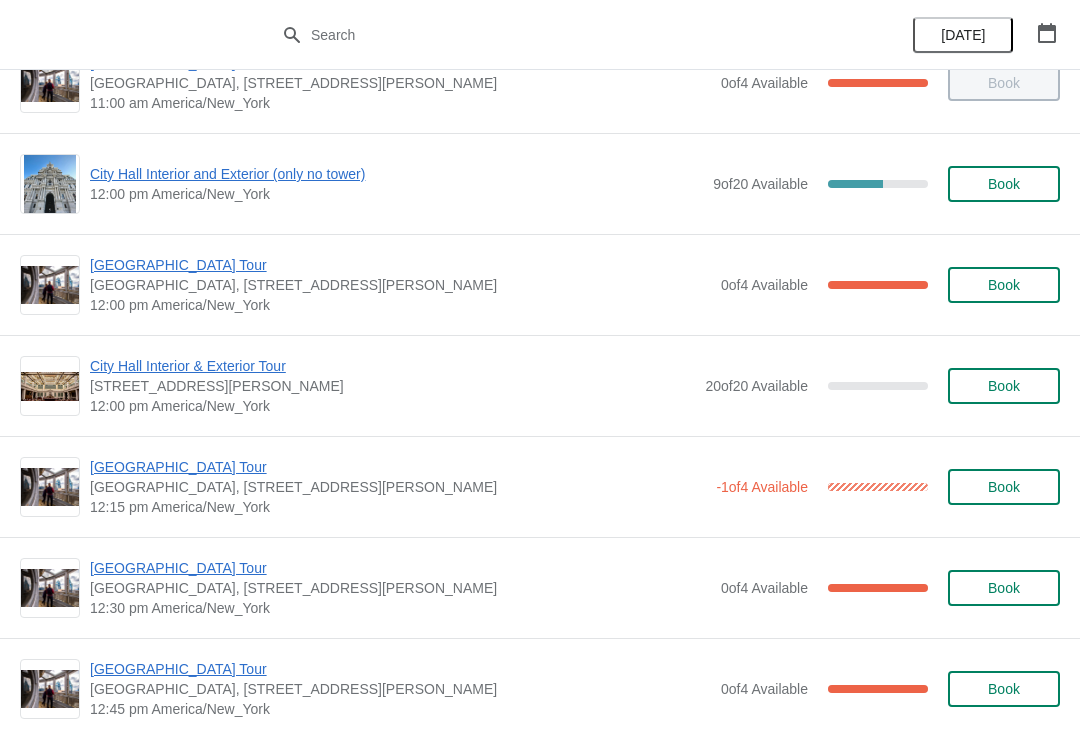click on "City Hall Interior and Exterior (only no tower)" at bounding box center [396, 174] 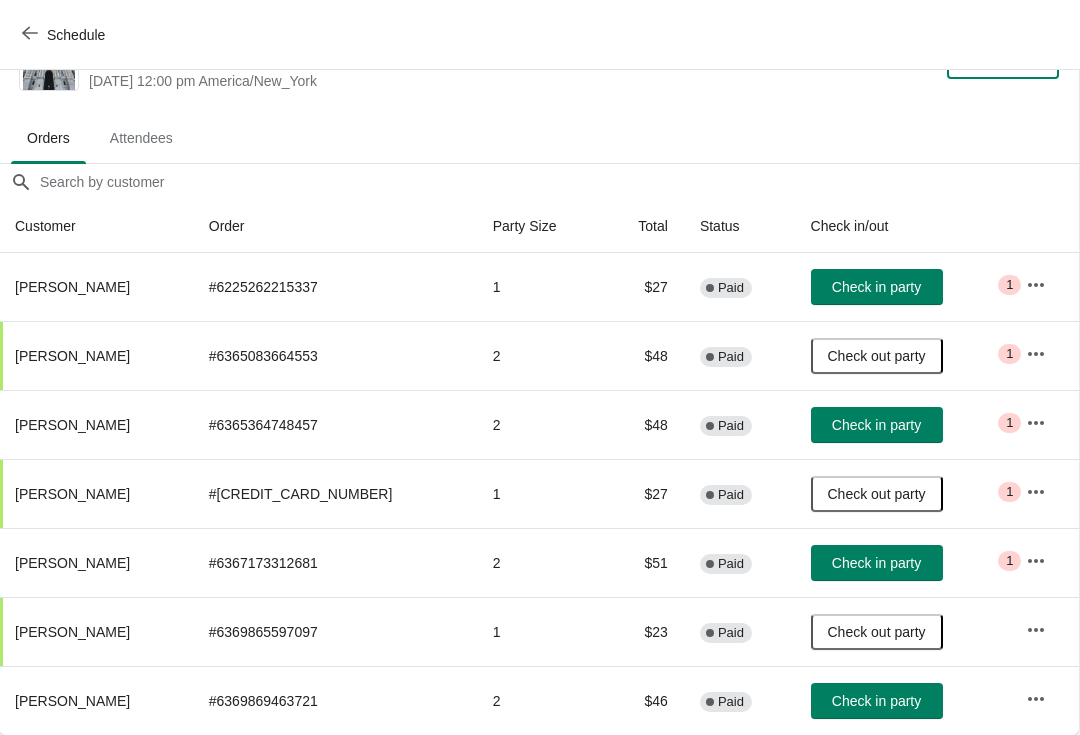 scroll, scrollTop: 59, scrollLeft: 1, axis: both 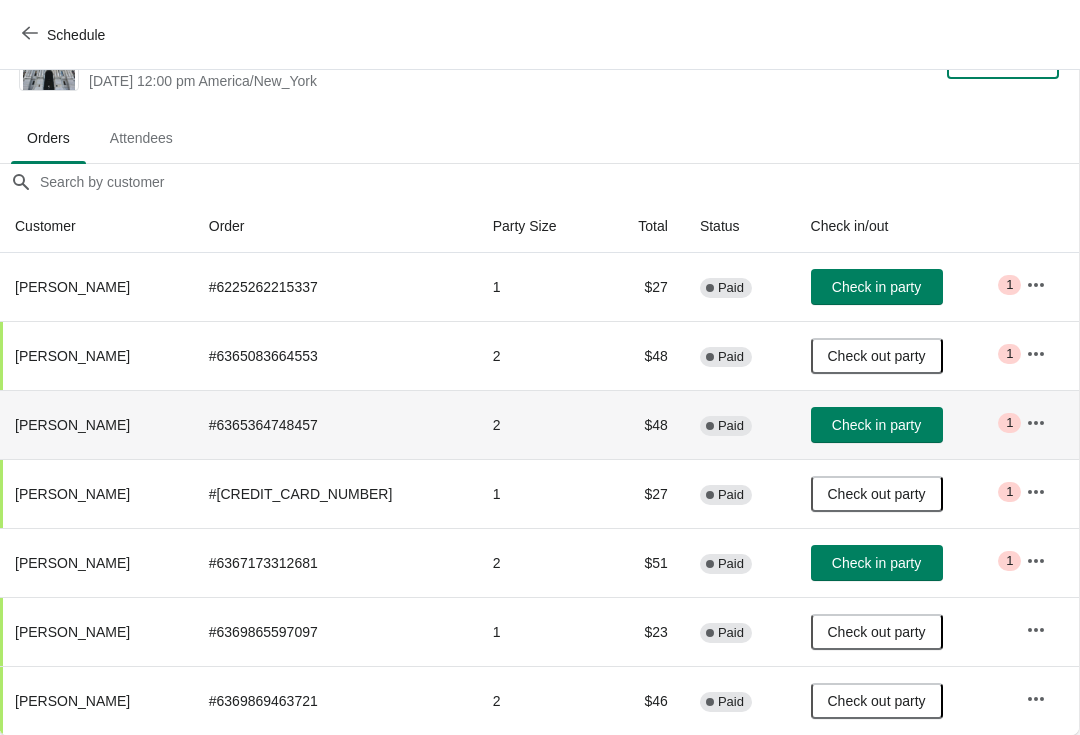 click on "Check in party" at bounding box center (903, 424) 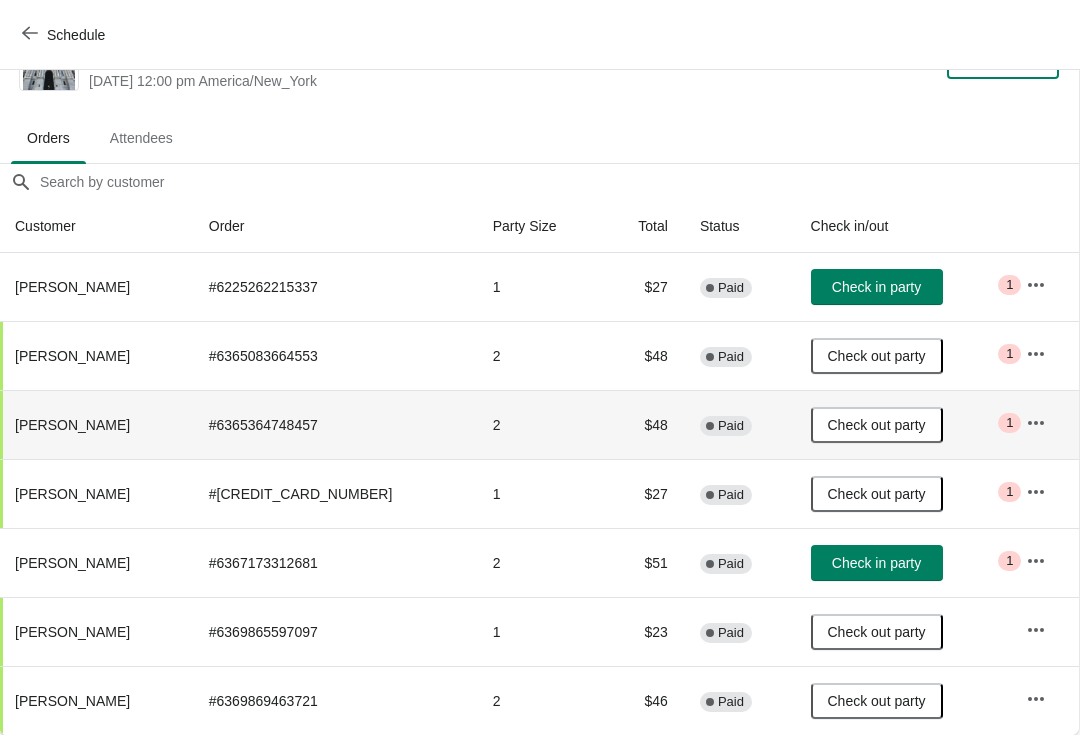 click on "Check in party" at bounding box center (877, 563) 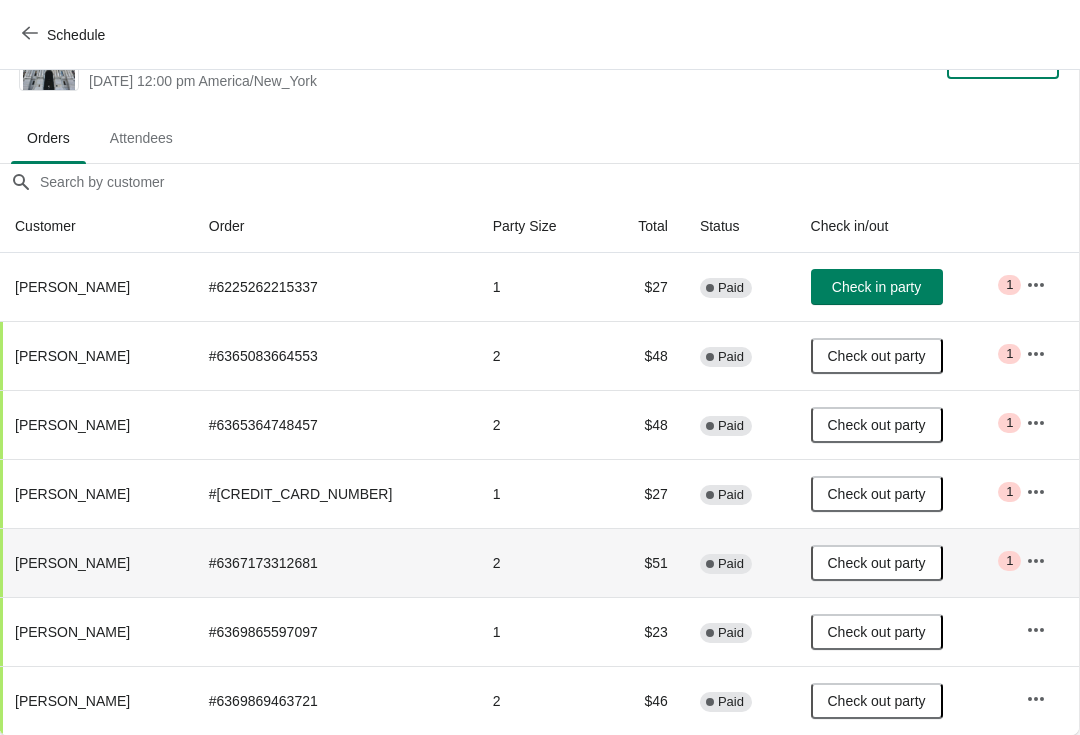 click on "Schedule" at bounding box center [65, 35] 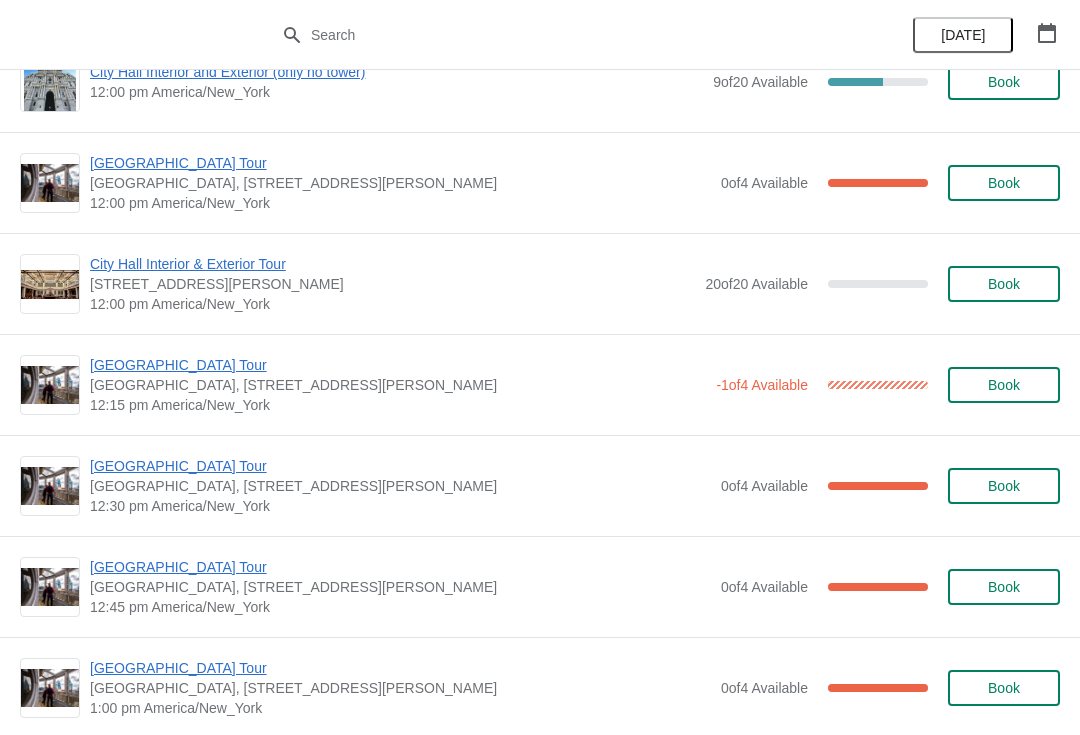 scroll, scrollTop: 996, scrollLeft: 0, axis: vertical 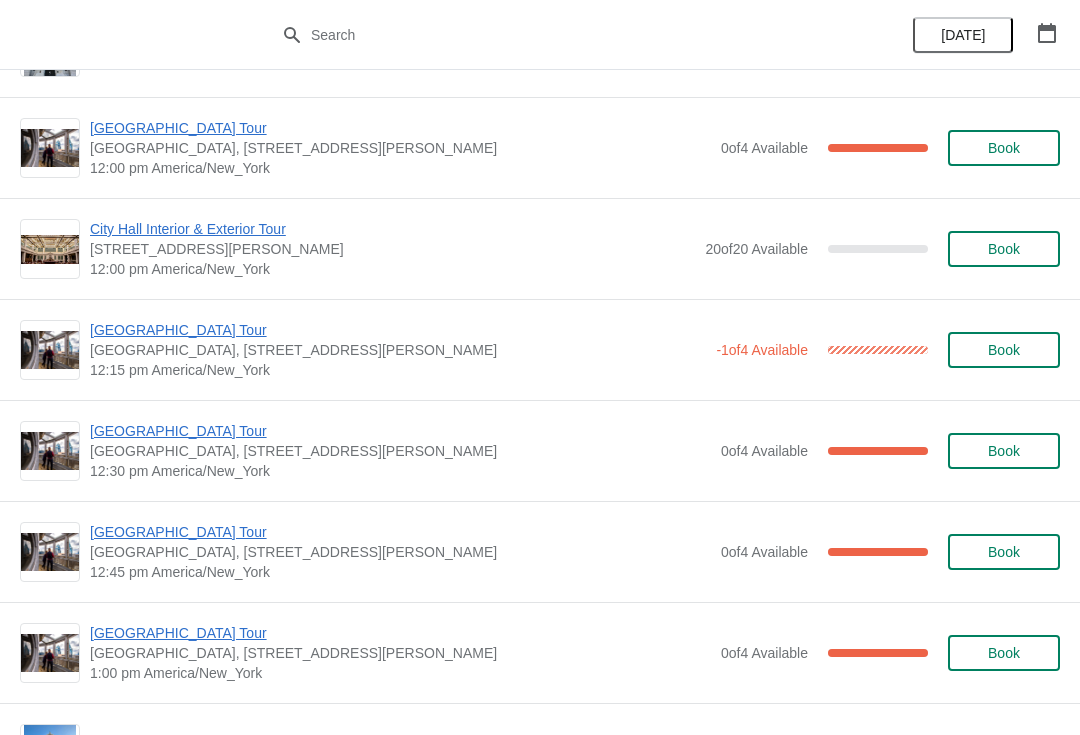 click on "[GEOGRAPHIC_DATA] Tour" at bounding box center [398, 330] 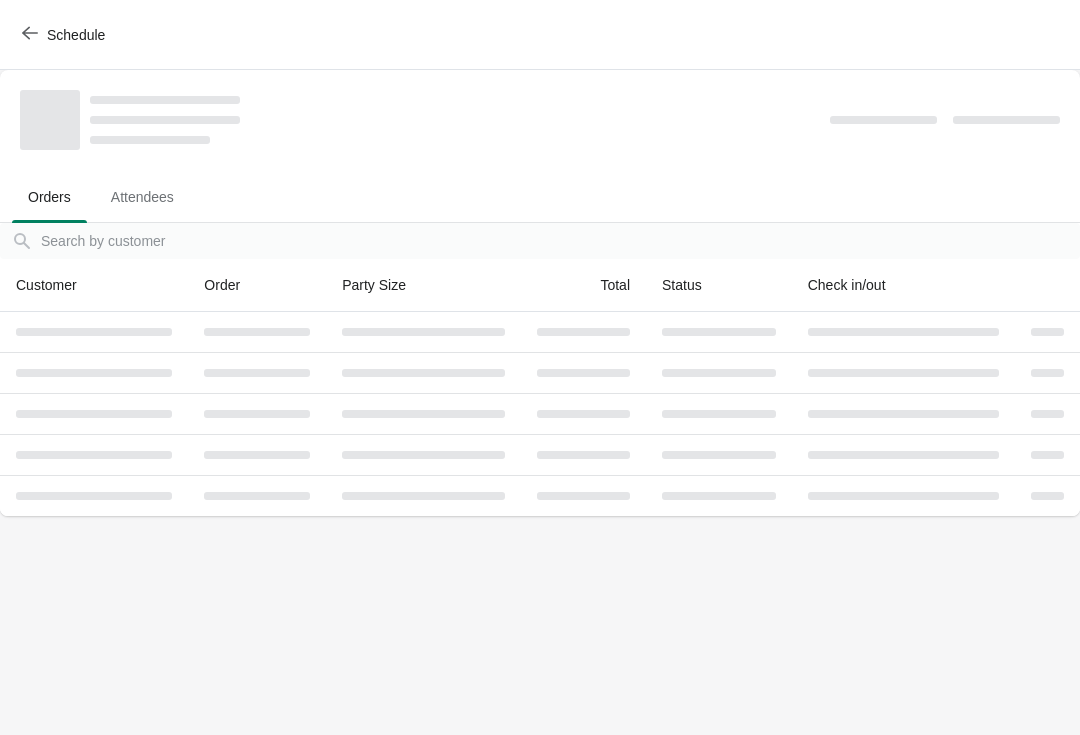 scroll, scrollTop: 0, scrollLeft: 0, axis: both 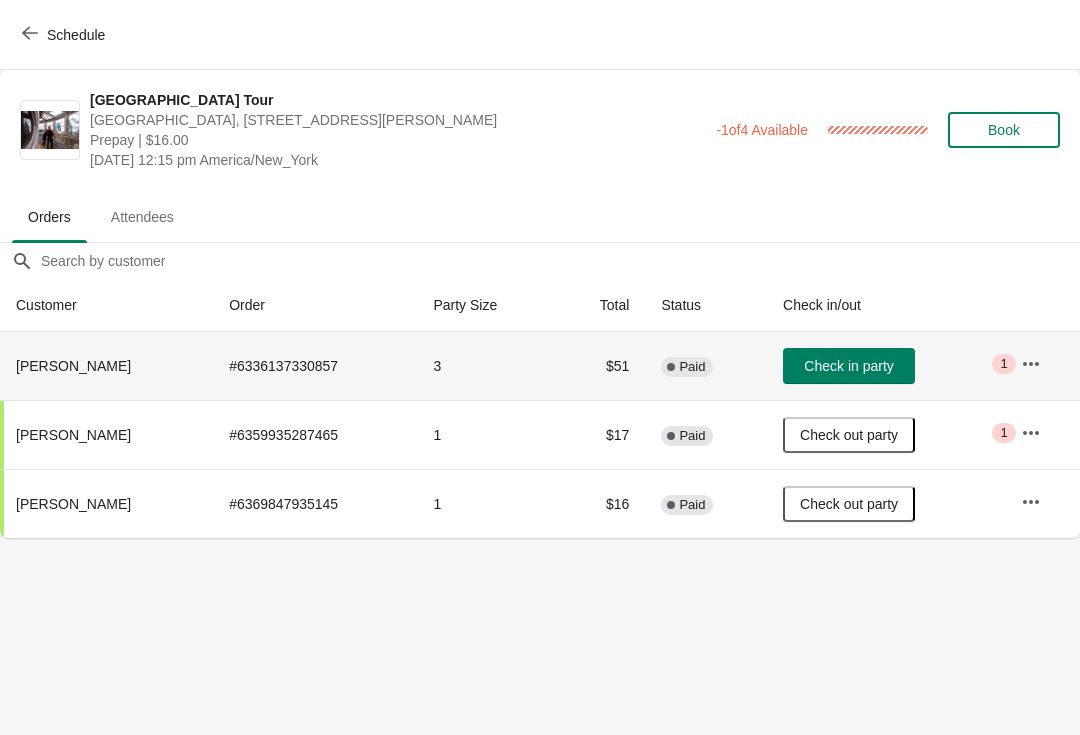 click on "Check in party" at bounding box center [886, 366] 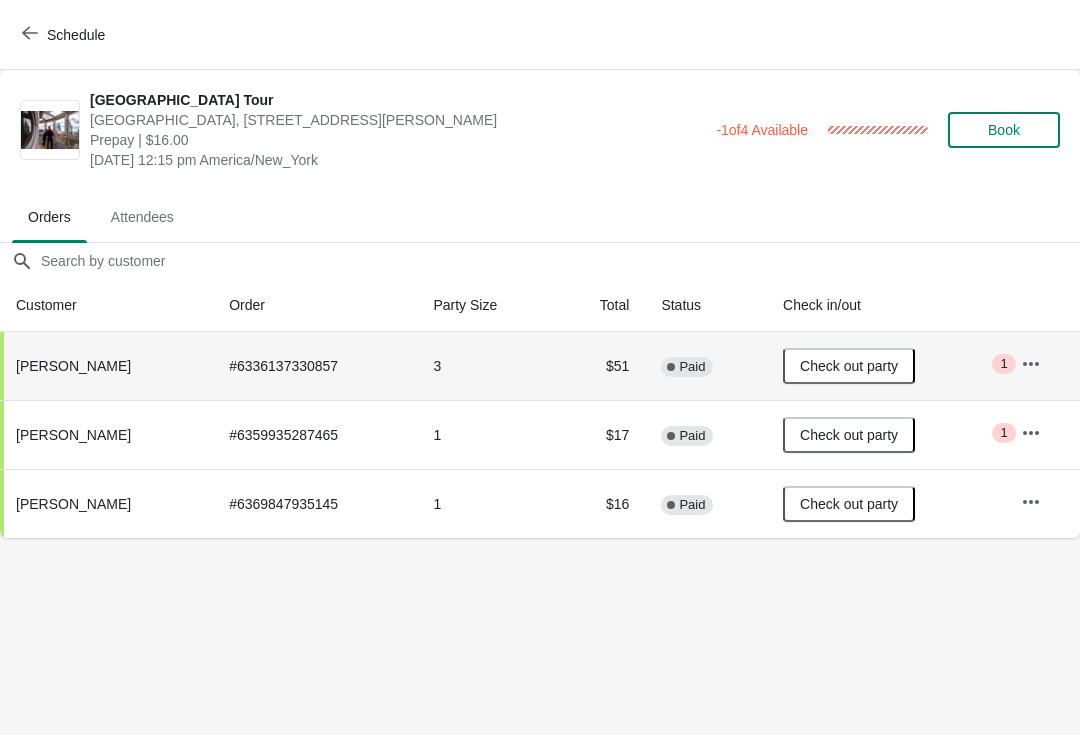 click 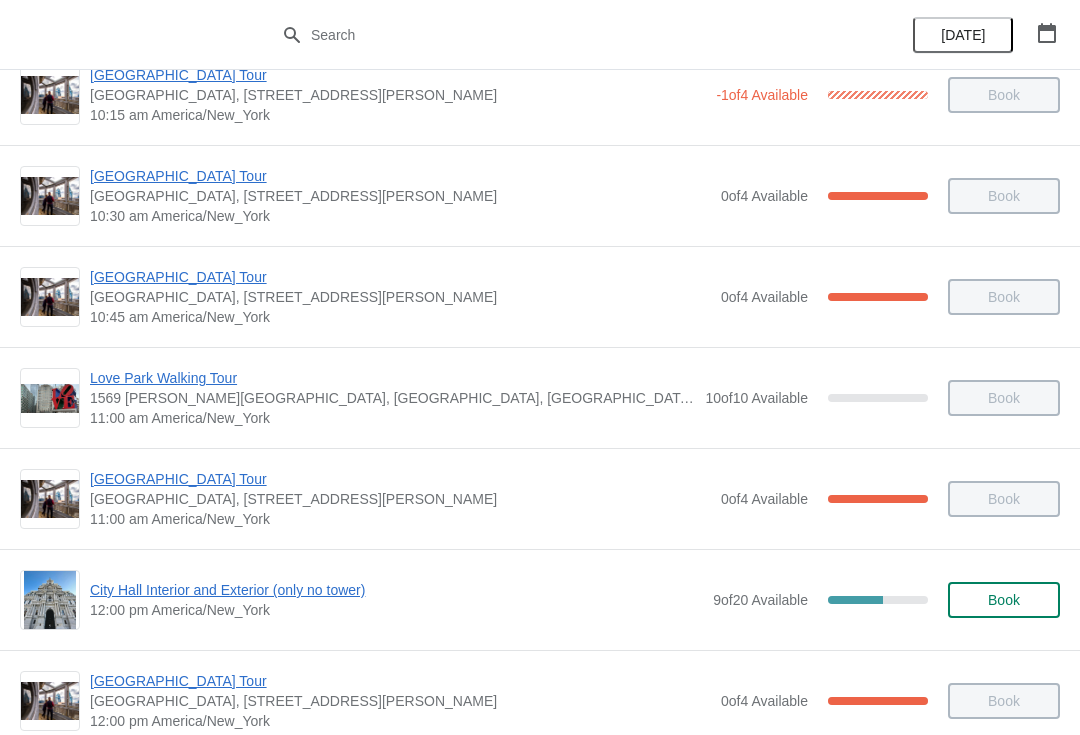 scroll, scrollTop: 437, scrollLeft: 0, axis: vertical 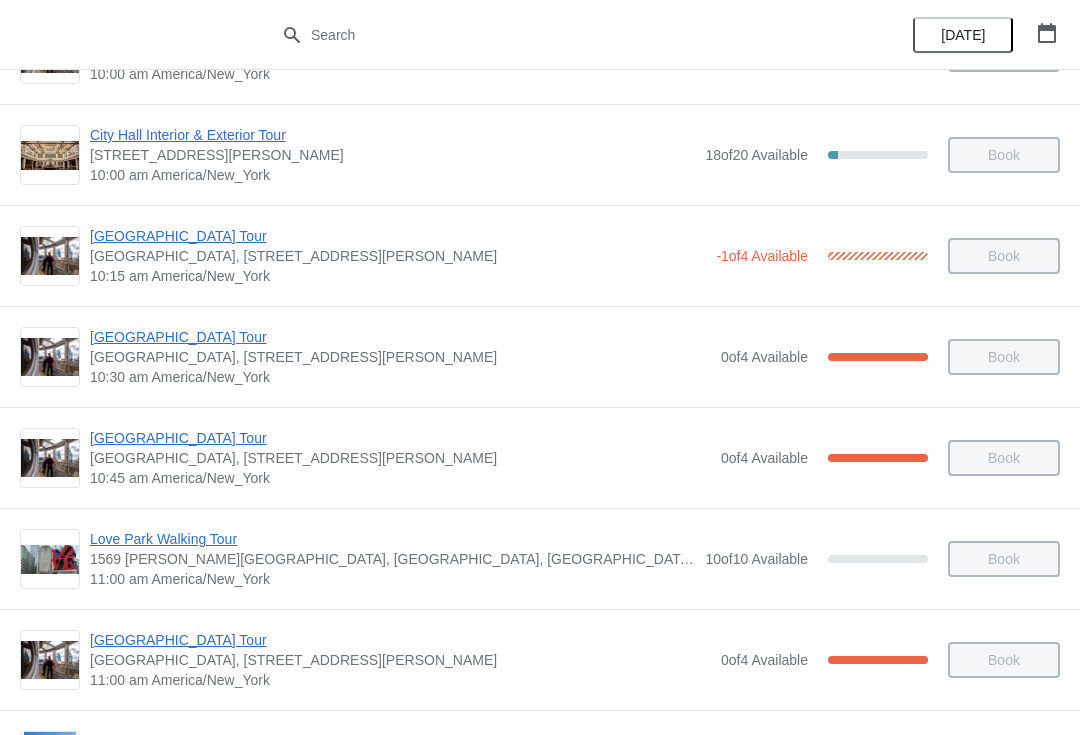 click on "City Hall Tower Tour City Hall Visitor Center, 1400 John F Kennedy Boulevard Suite 121, Philadelphia, PA, USA 10:45 am America/New_York 0  of  4   Available 100 % Book" at bounding box center [540, 457] 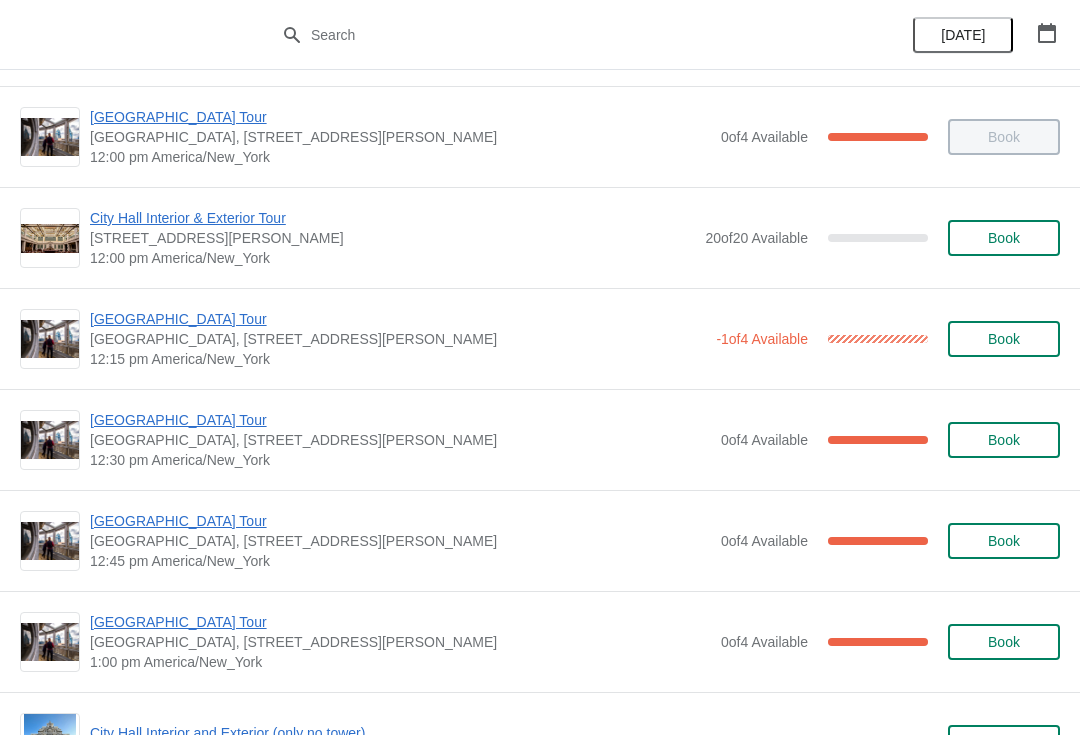 scroll, scrollTop: 1003, scrollLeft: 0, axis: vertical 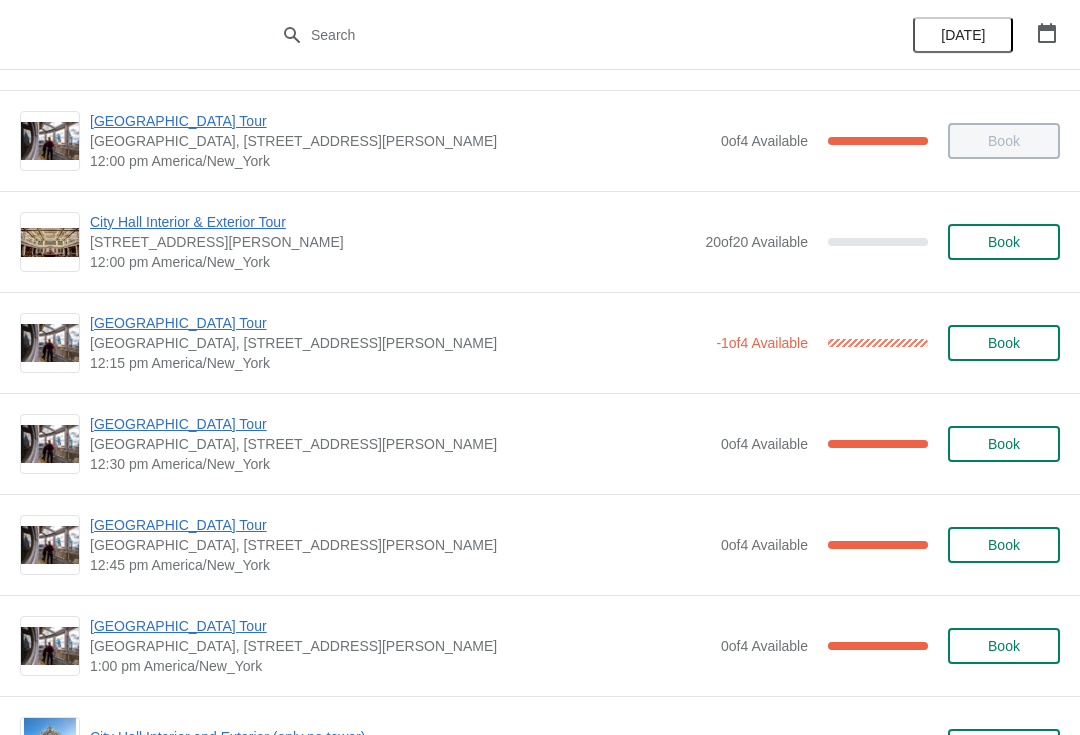 click on "[GEOGRAPHIC_DATA] Tour" at bounding box center (400, 424) 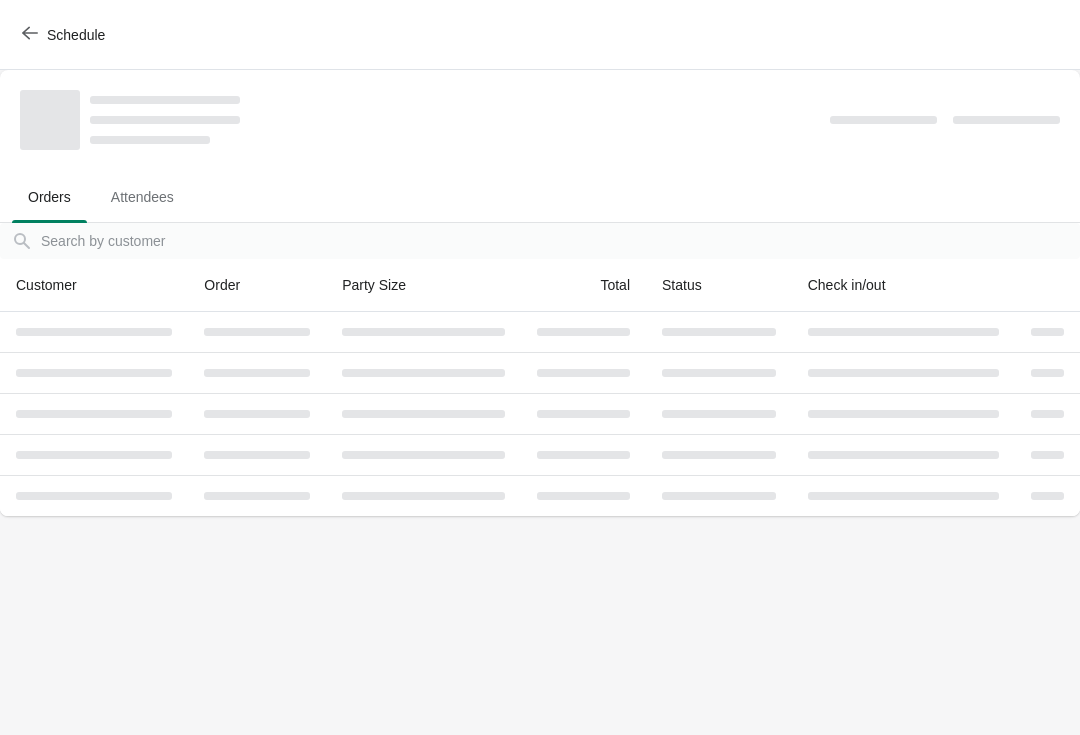 scroll, scrollTop: 0, scrollLeft: 0, axis: both 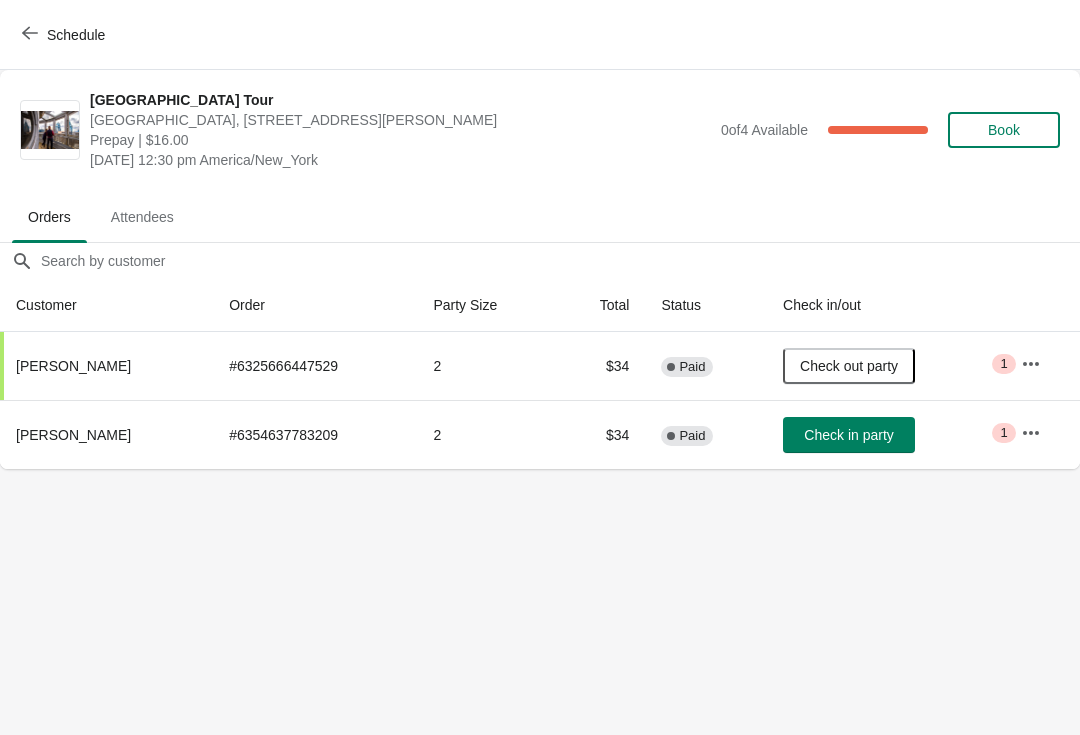 click on "Check in party" at bounding box center [848, 435] 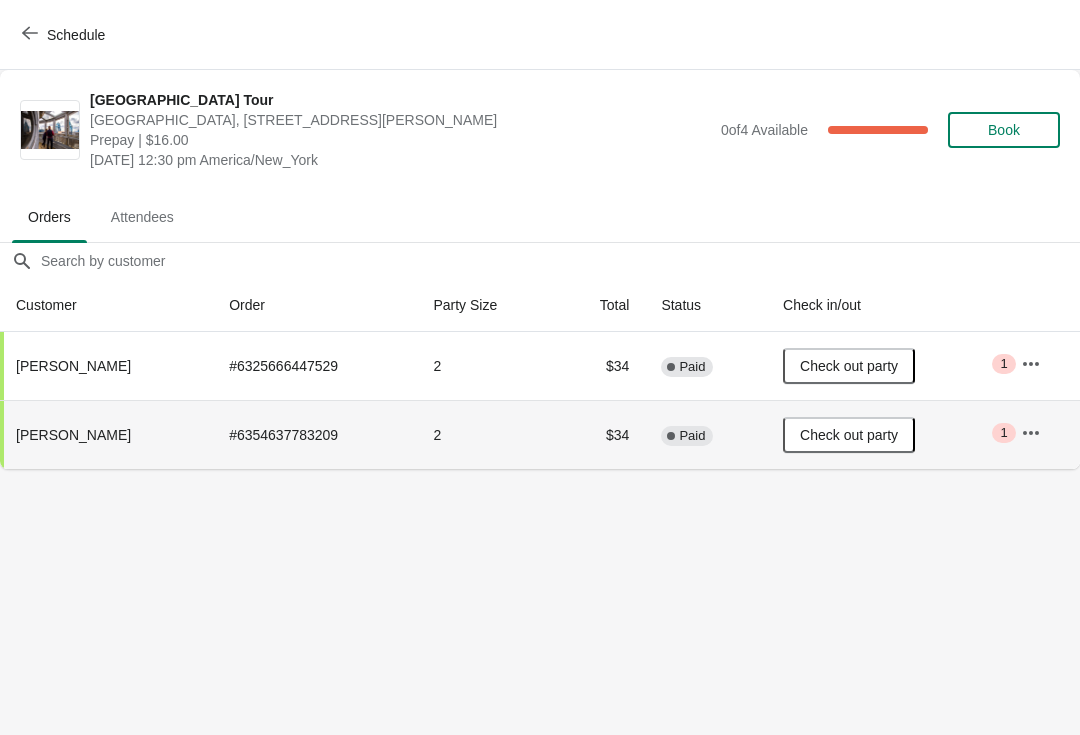 click 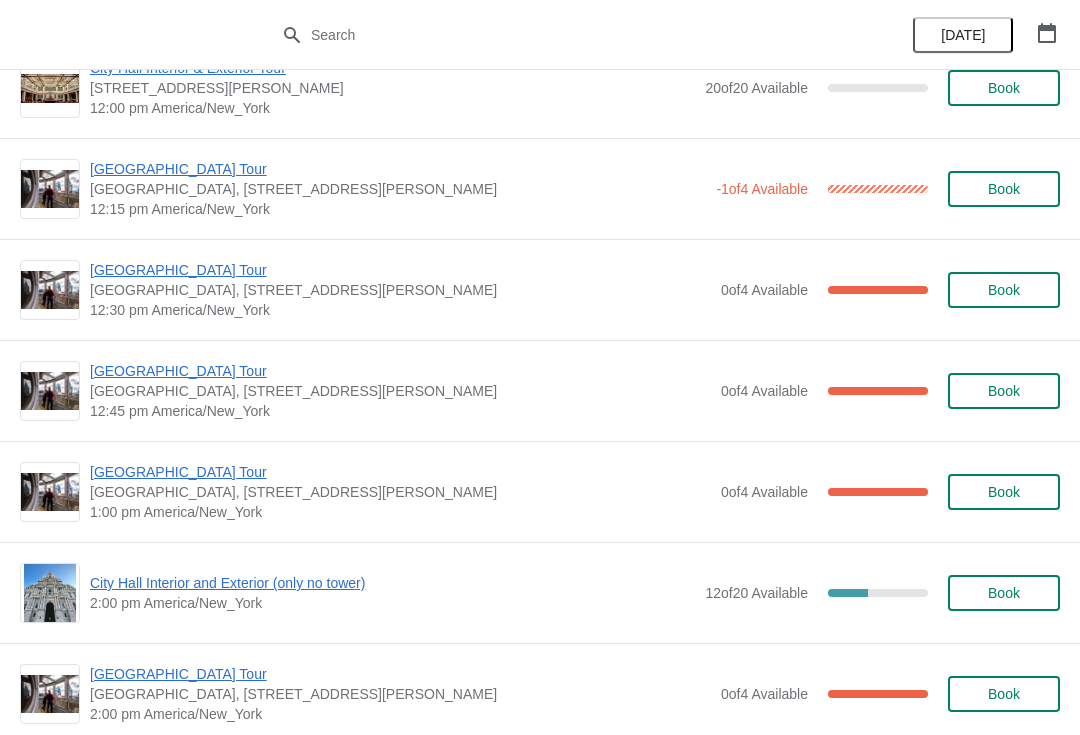 scroll, scrollTop: 1151, scrollLeft: 0, axis: vertical 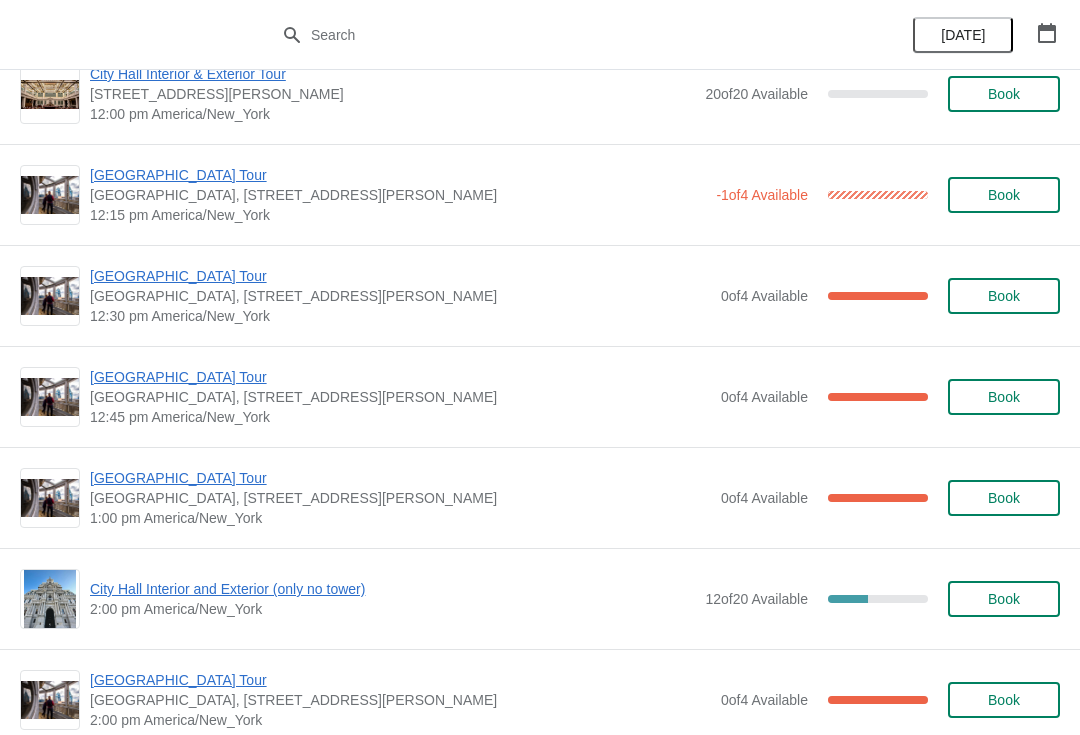 click on "[GEOGRAPHIC_DATA] Tour" at bounding box center [400, 377] 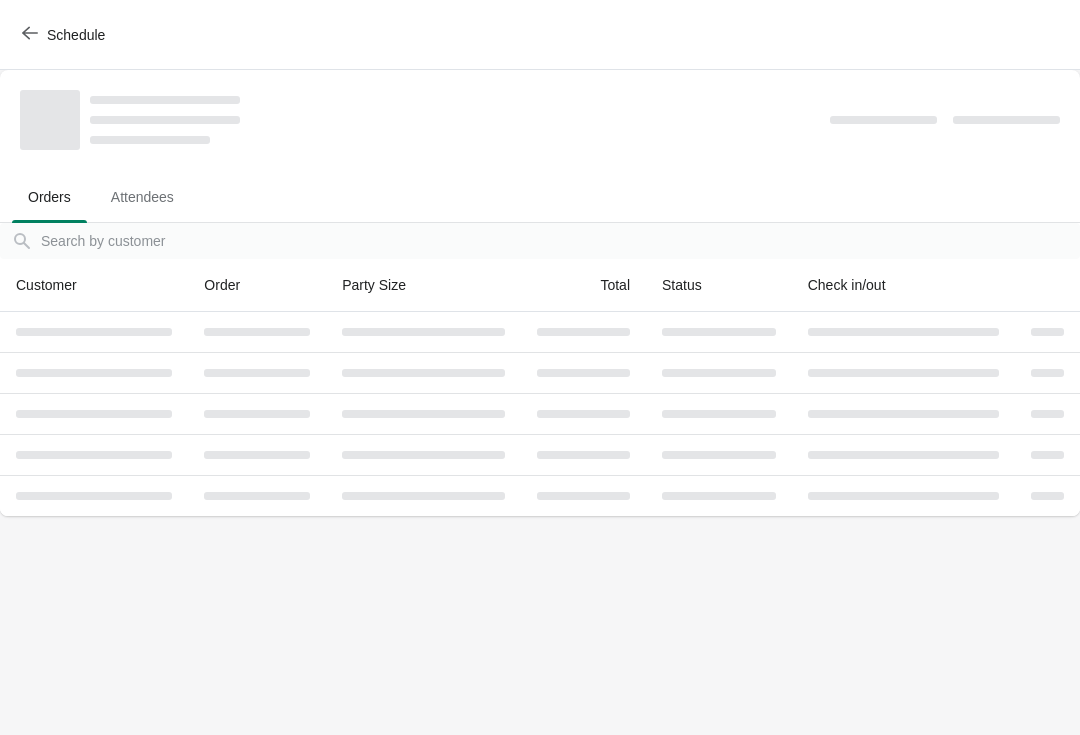 scroll, scrollTop: 0, scrollLeft: 0, axis: both 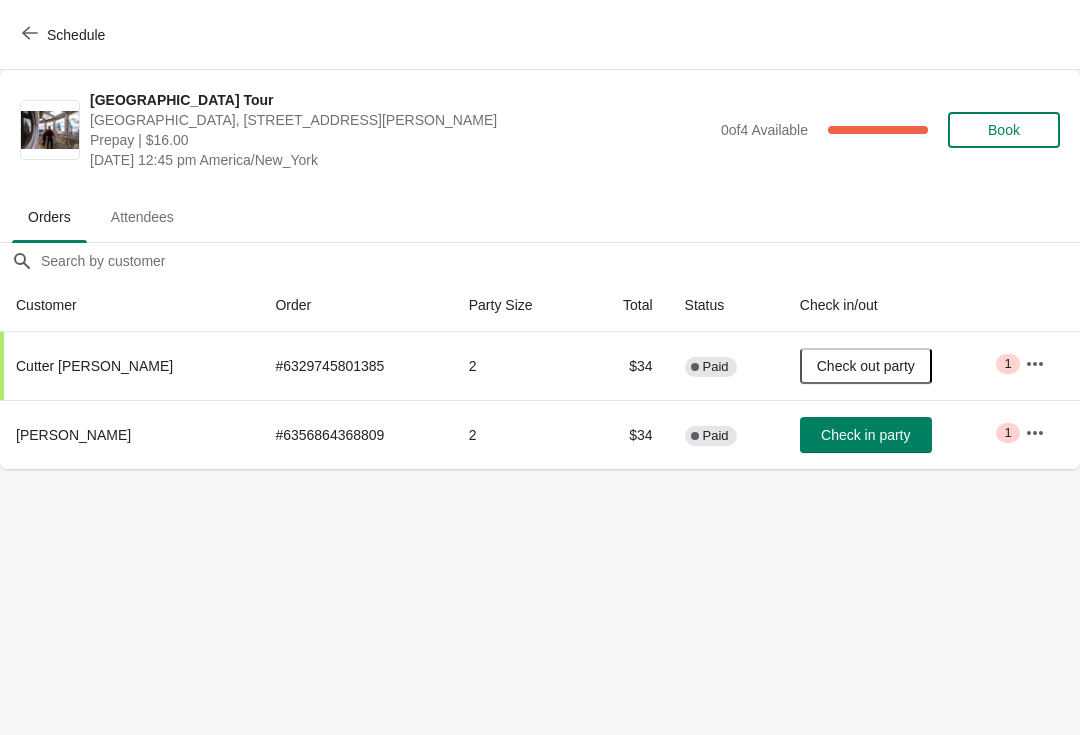 click on "Check in party" at bounding box center [865, 435] 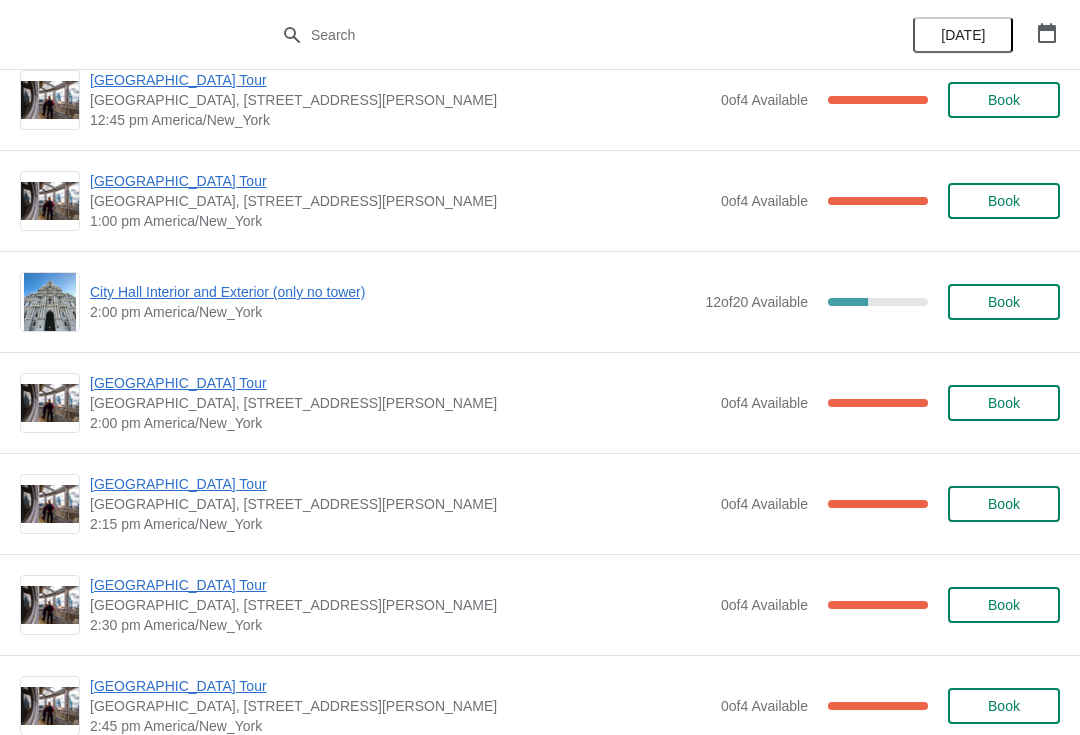 scroll, scrollTop: 1381, scrollLeft: 0, axis: vertical 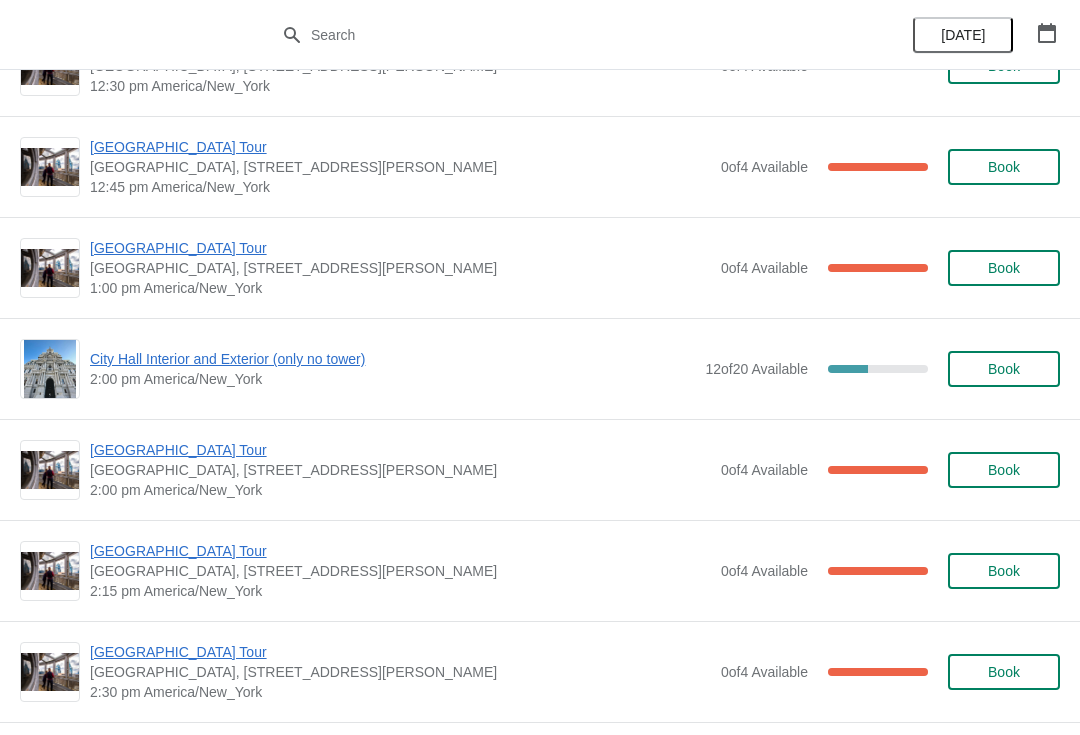 click on "[GEOGRAPHIC_DATA] Tour" at bounding box center (400, 248) 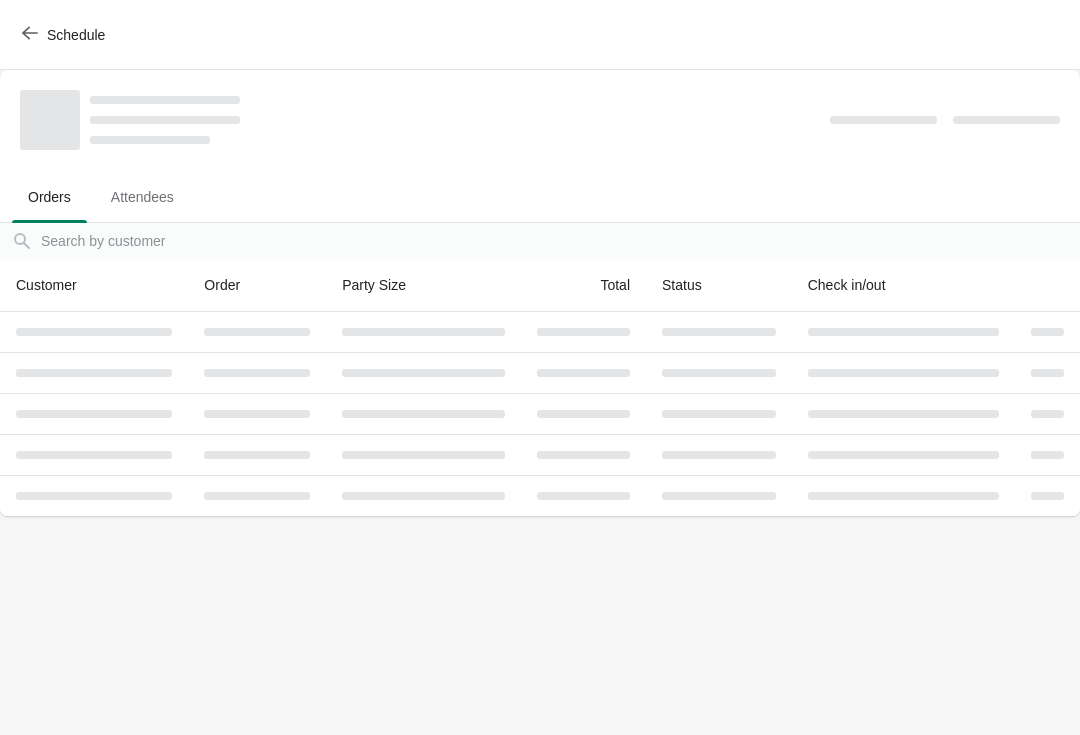 scroll, scrollTop: 0, scrollLeft: 0, axis: both 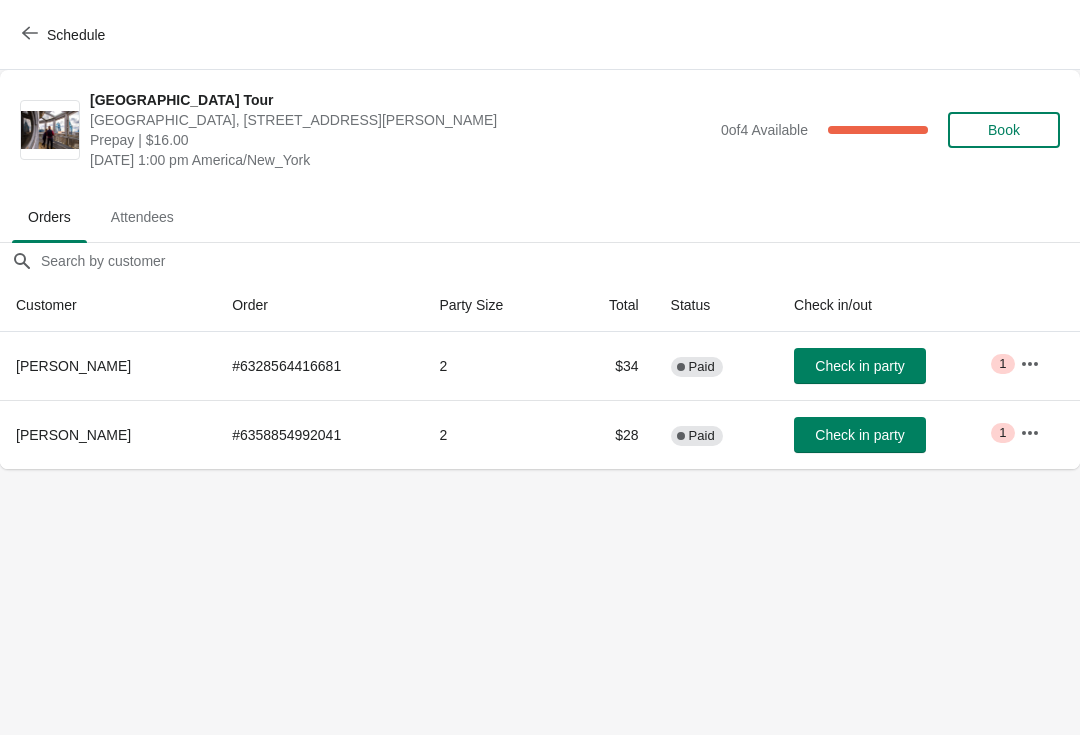 click on "Check in party" at bounding box center (859, 435) 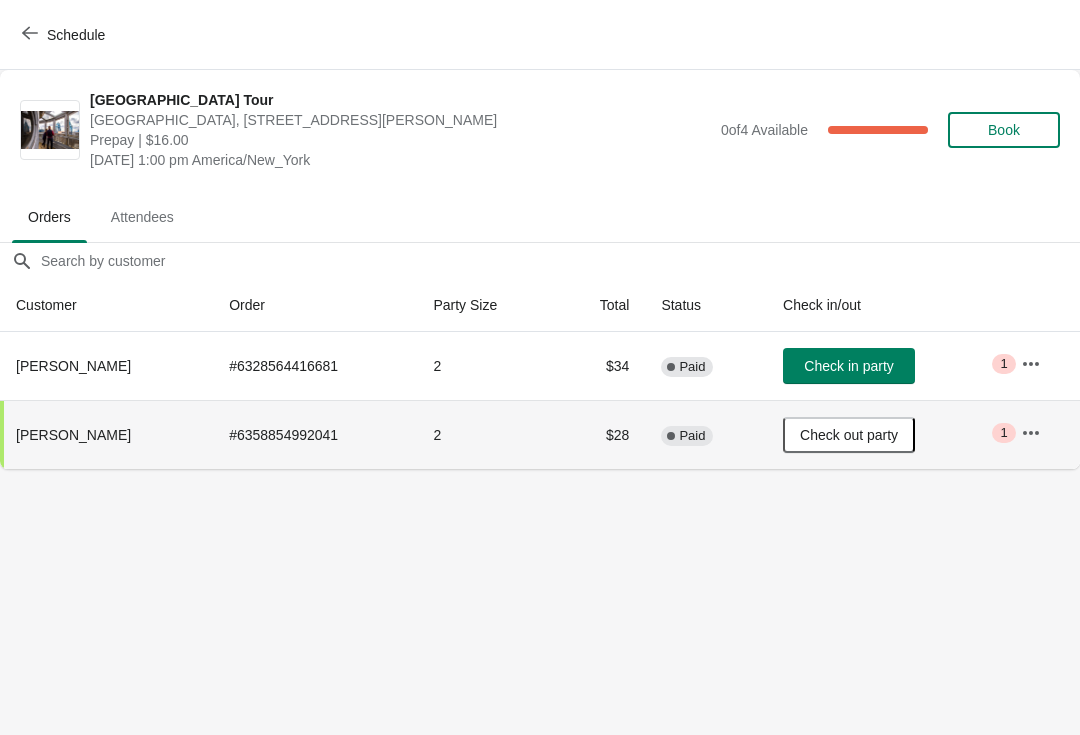 click on "Book" at bounding box center [1004, 130] 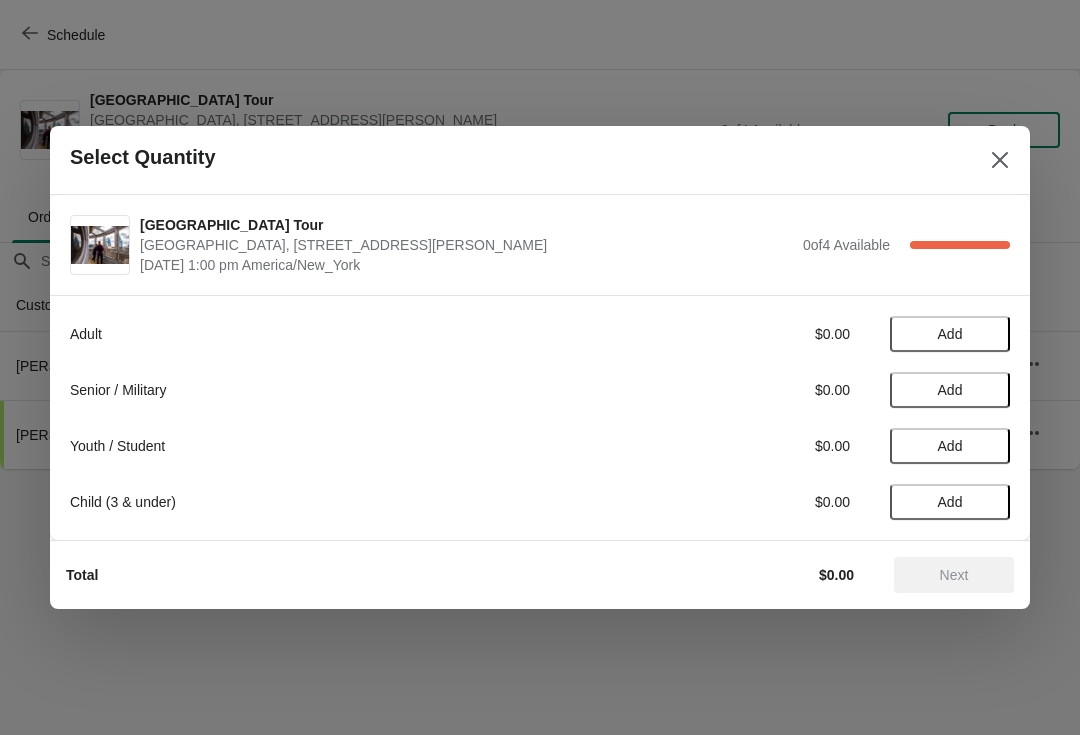 click on "Add" at bounding box center [950, 334] 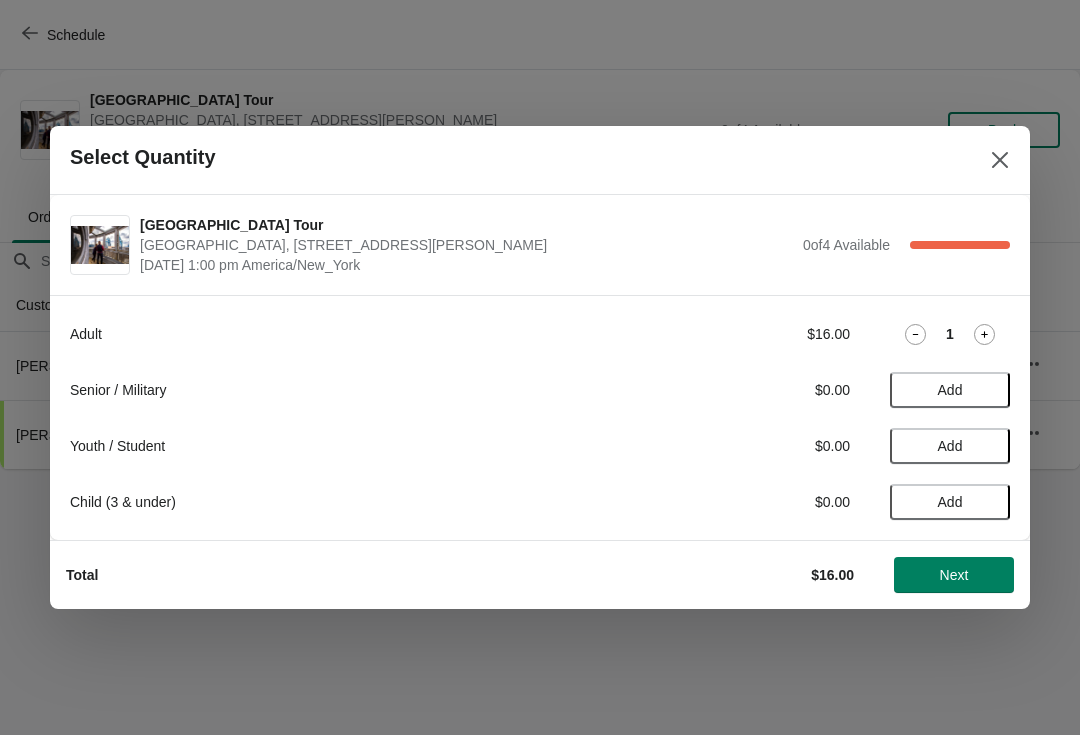 click on "Next" at bounding box center [954, 575] 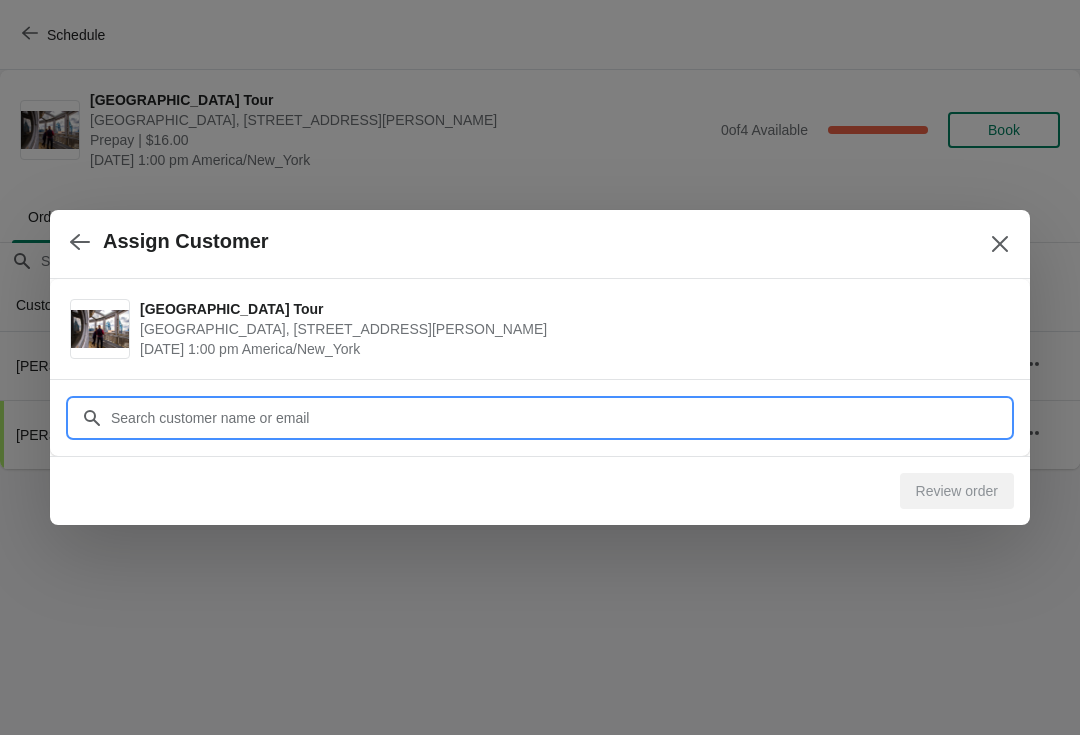 click on "Customer" at bounding box center [560, 418] 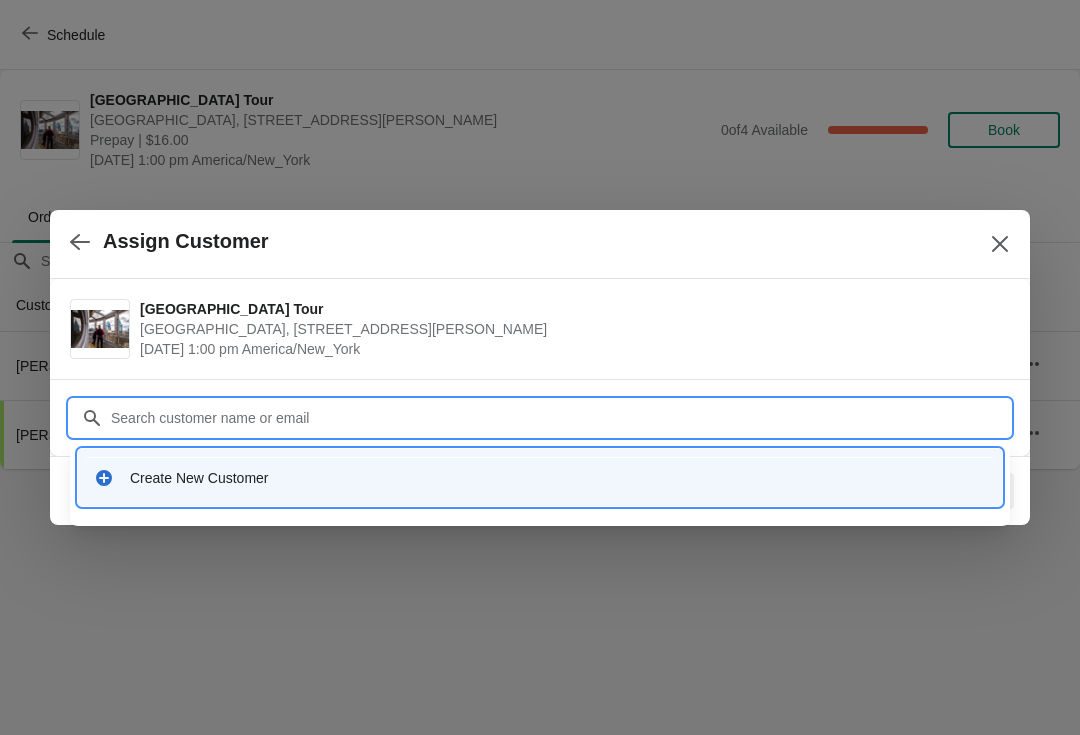 click on "Create New Customer" at bounding box center [558, 478] 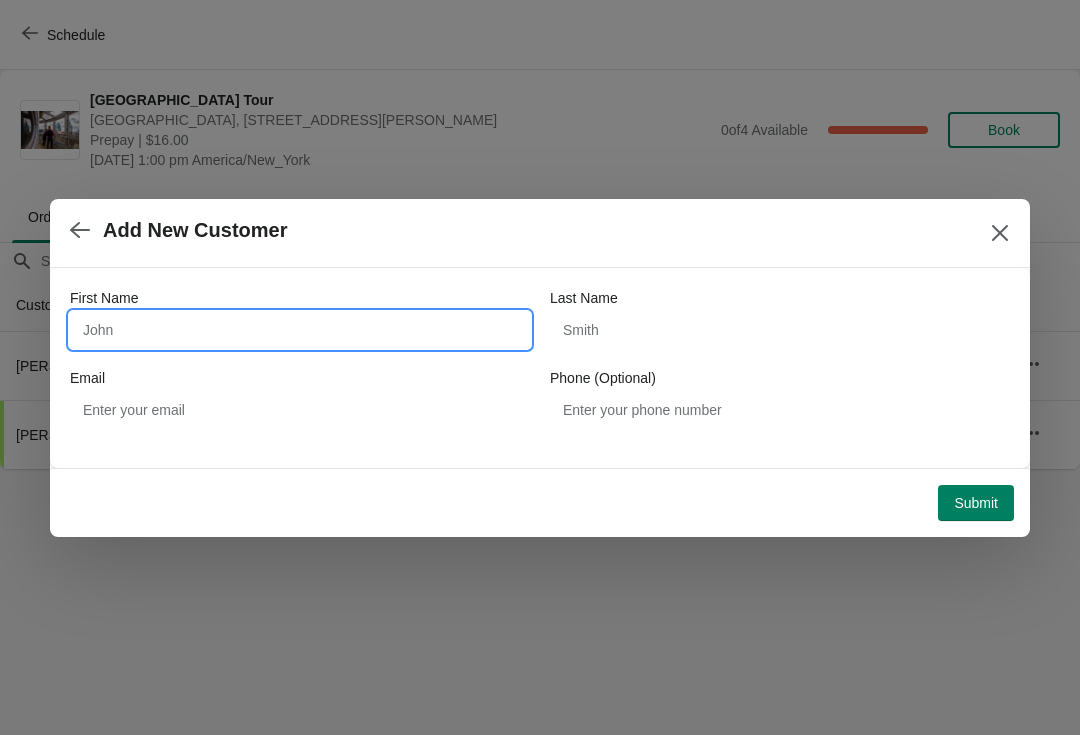 click on "First Name" at bounding box center [300, 330] 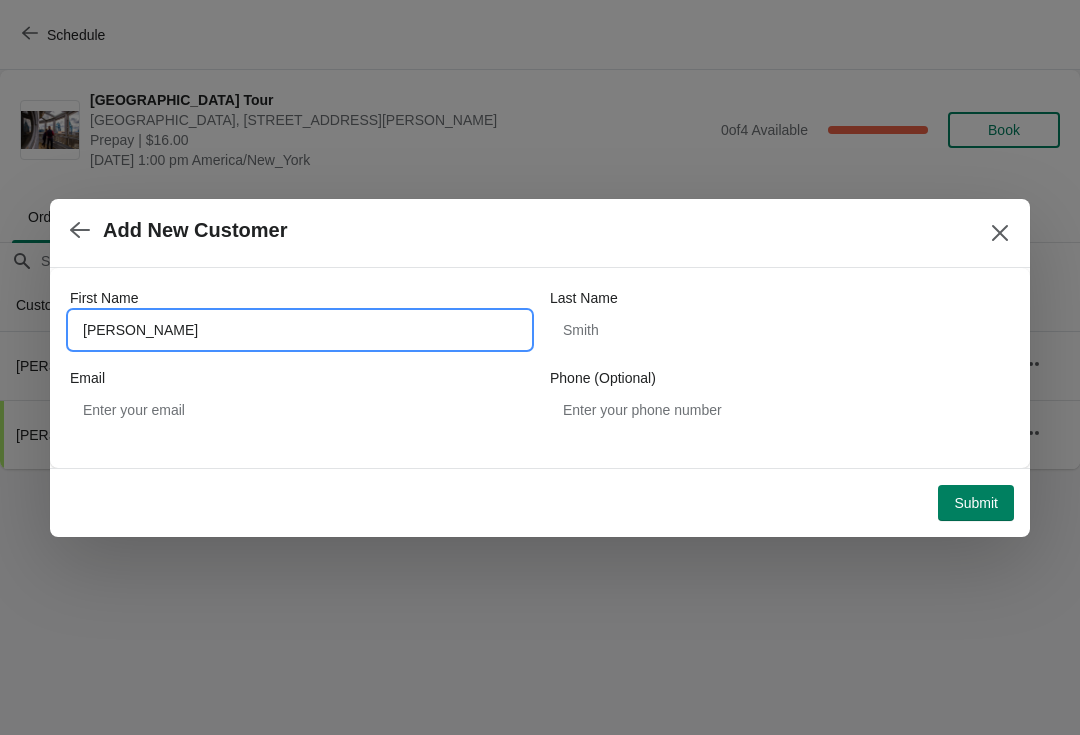 type on "[PERSON_NAME]" 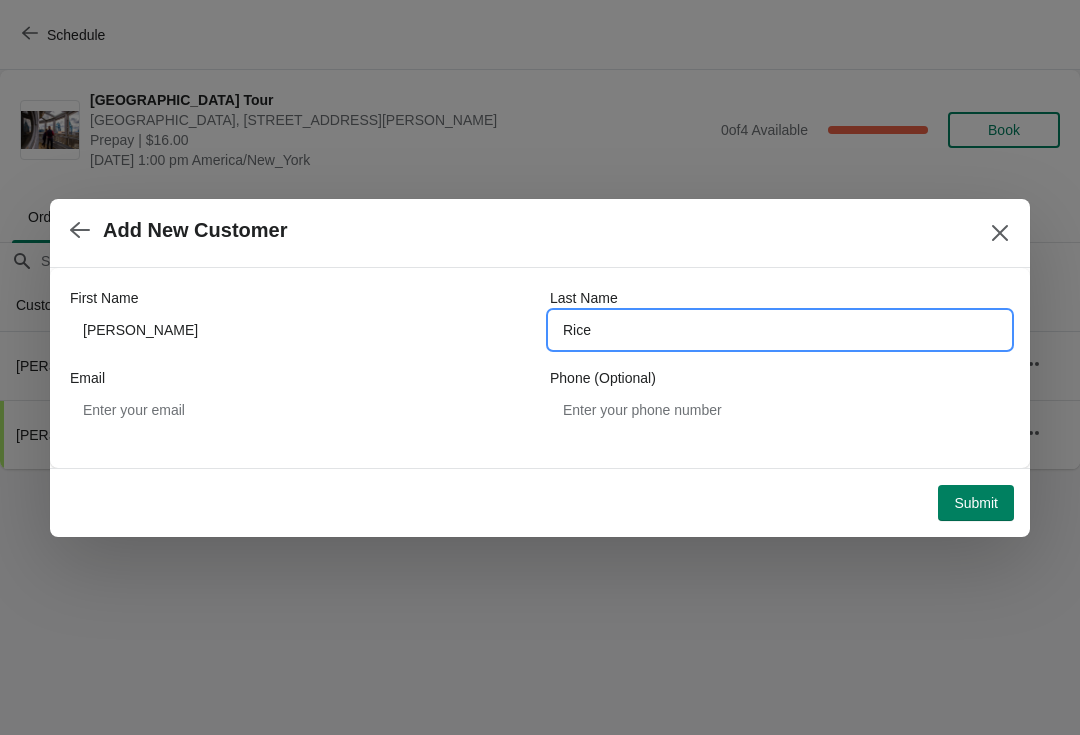 type on "Rice" 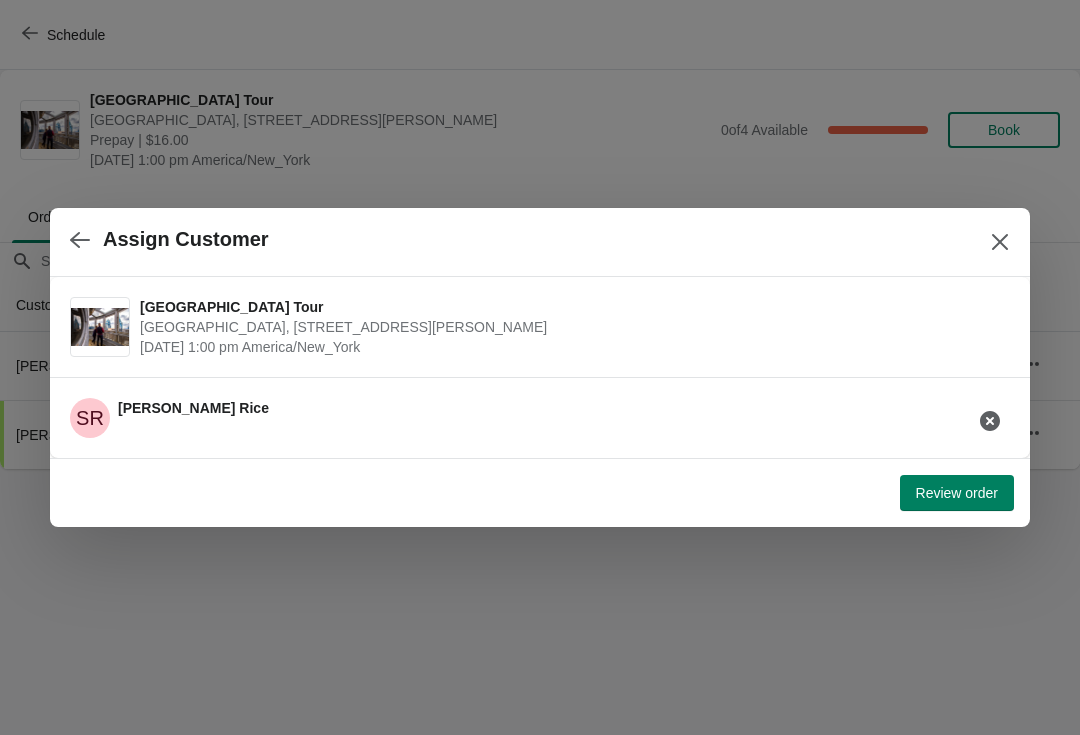 click on "Review order" at bounding box center [957, 493] 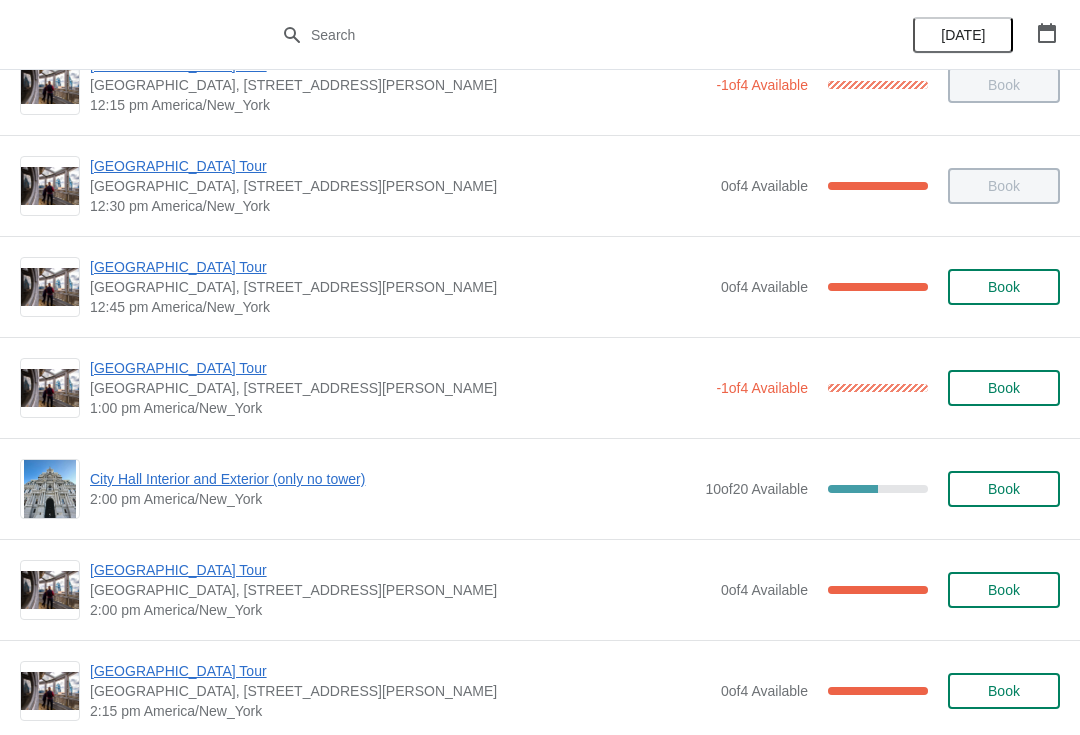 scroll, scrollTop: 1263, scrollLeft: 0, axis: vertical 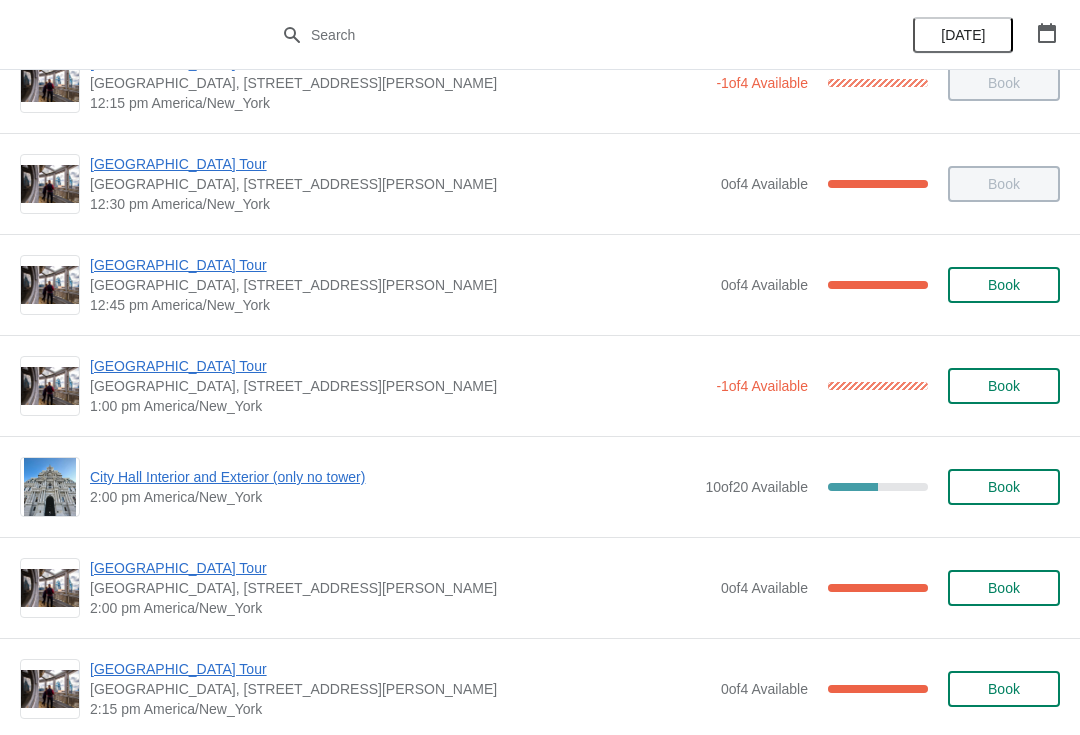 click on "[GEOGRAPHIC_DATA] Tour" at bounding box center (398, 366) 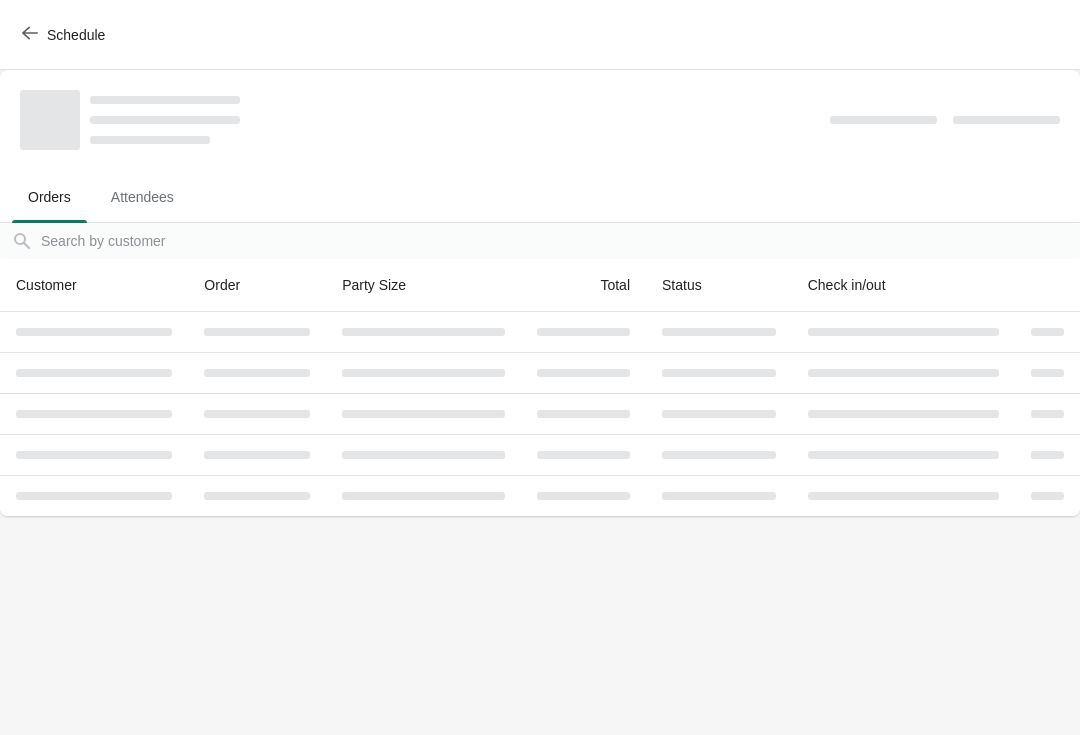 scroll, scrollTop: 0, scrollLeft: 0, axis: both 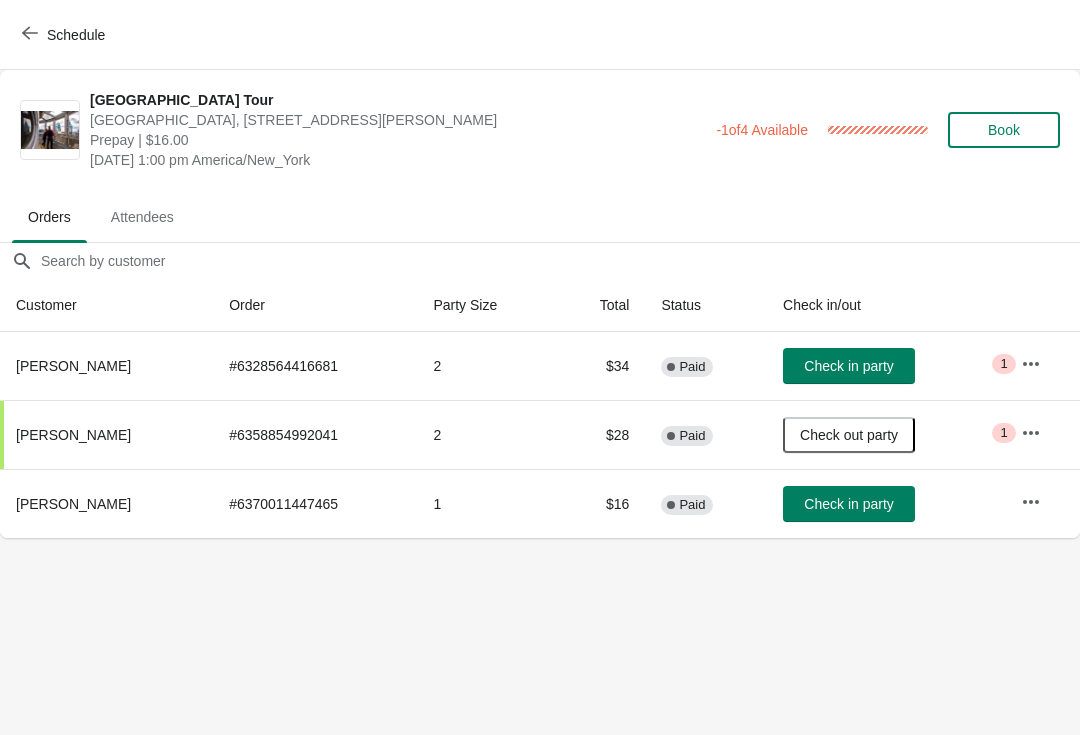 click on "Check in party" at bounding box center [848, 504] 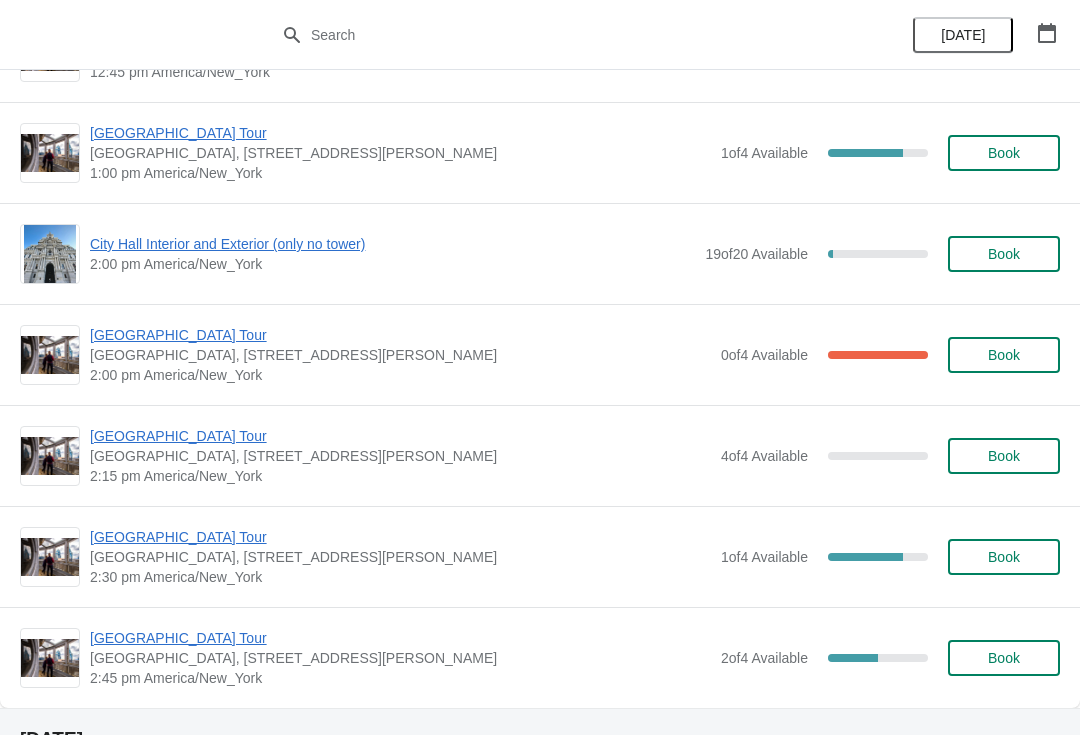 scroll, scrollTop: 7825, scrollLeft: 0, axis: vertical 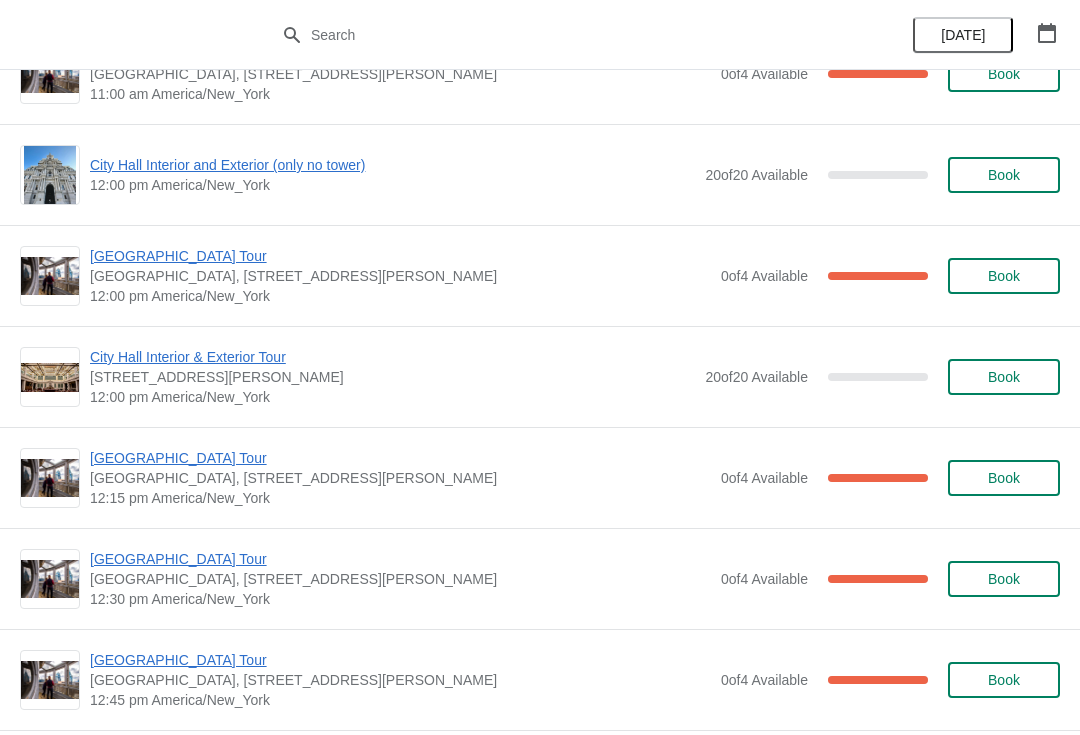 click at bounding box center [1047, 33] 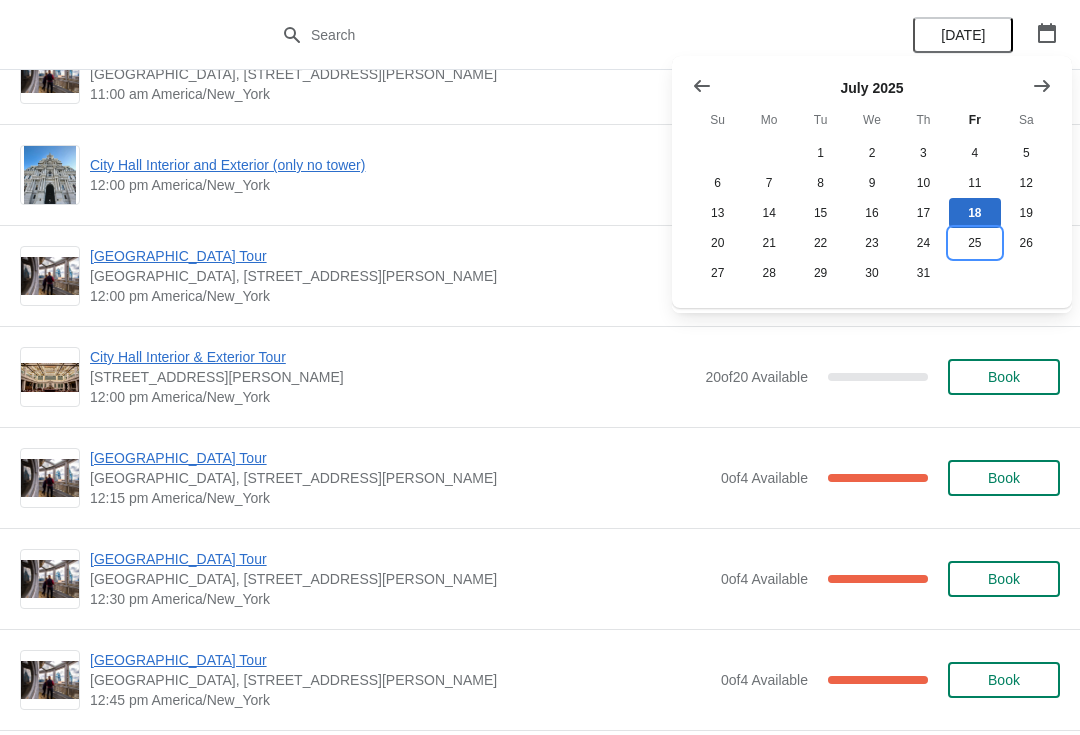 click on "25" at bounding box center [974, 243] 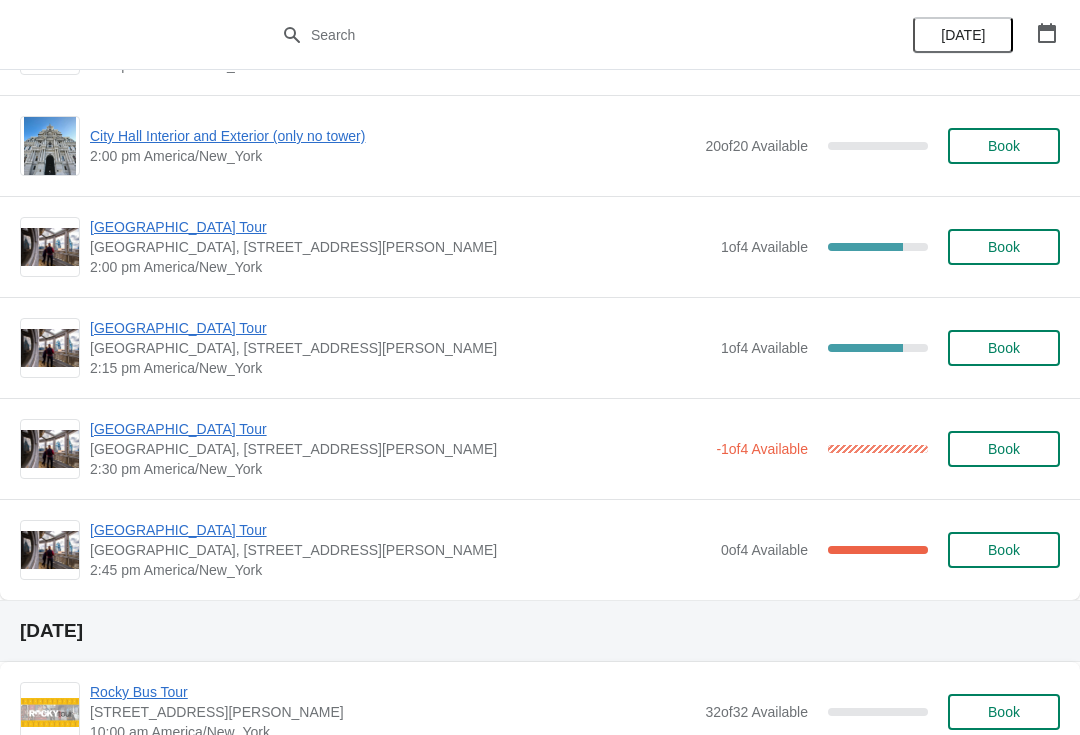 scroll, scrollTop: 1518, scrollLeft: 0, axis: vertical 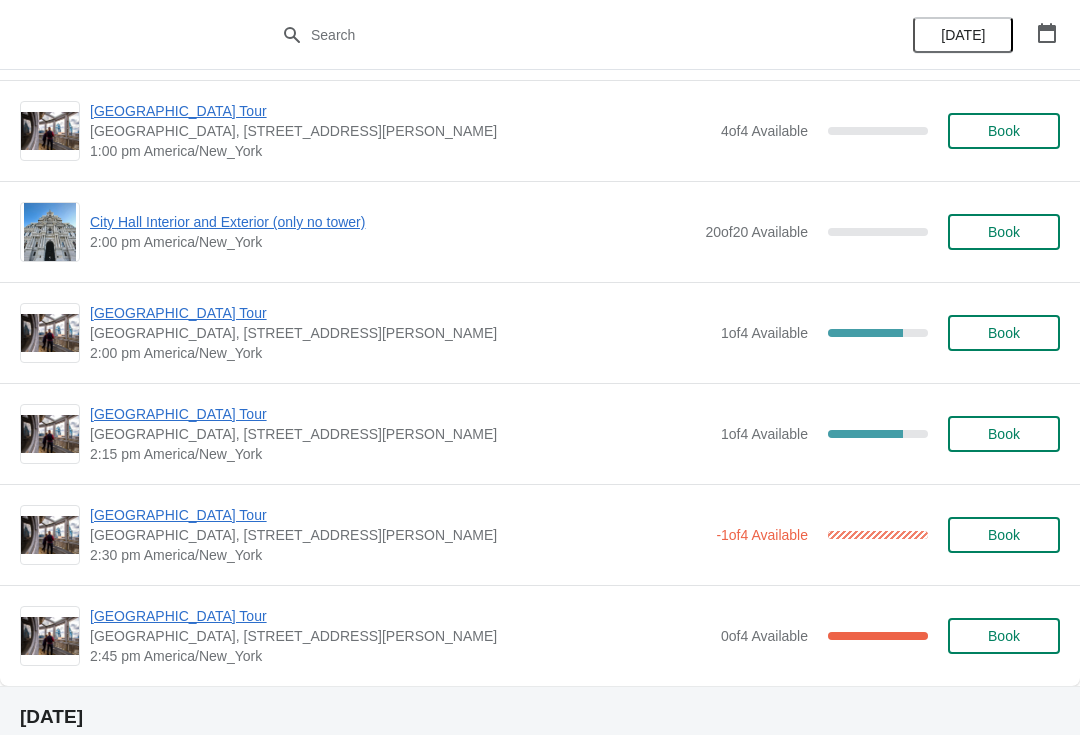 click on "City Hall Interior and Exterior (only no tower)" at bounding box center [392, 222] 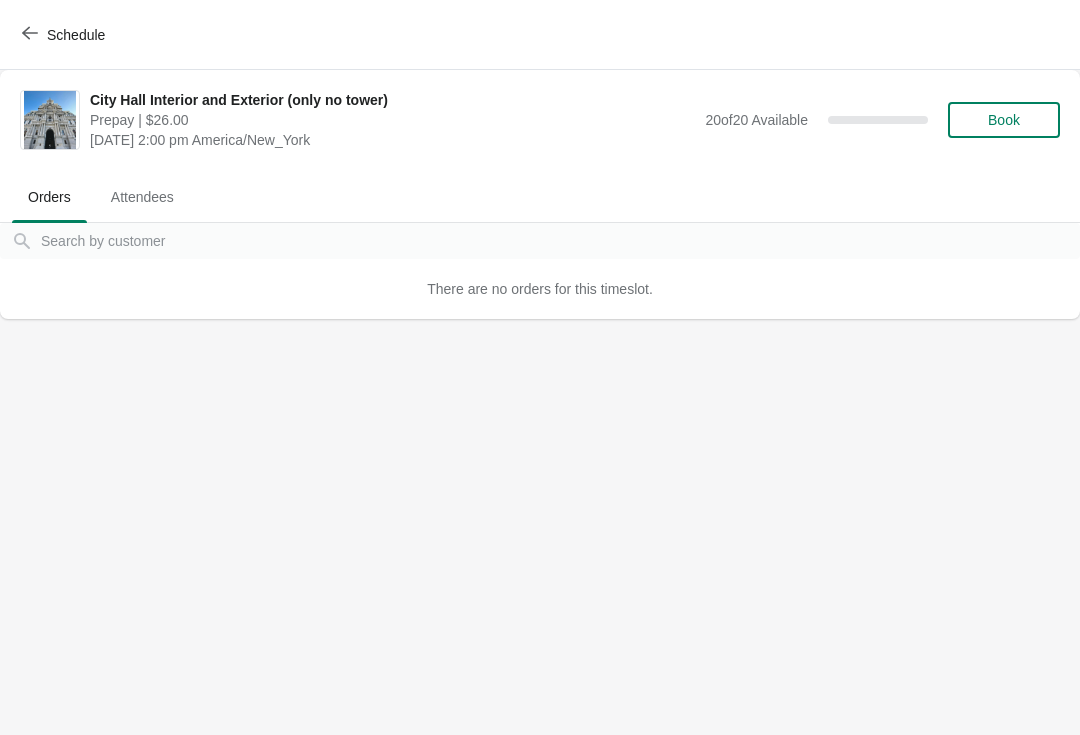 click on "Schedule" at bounding box center (76, 35) 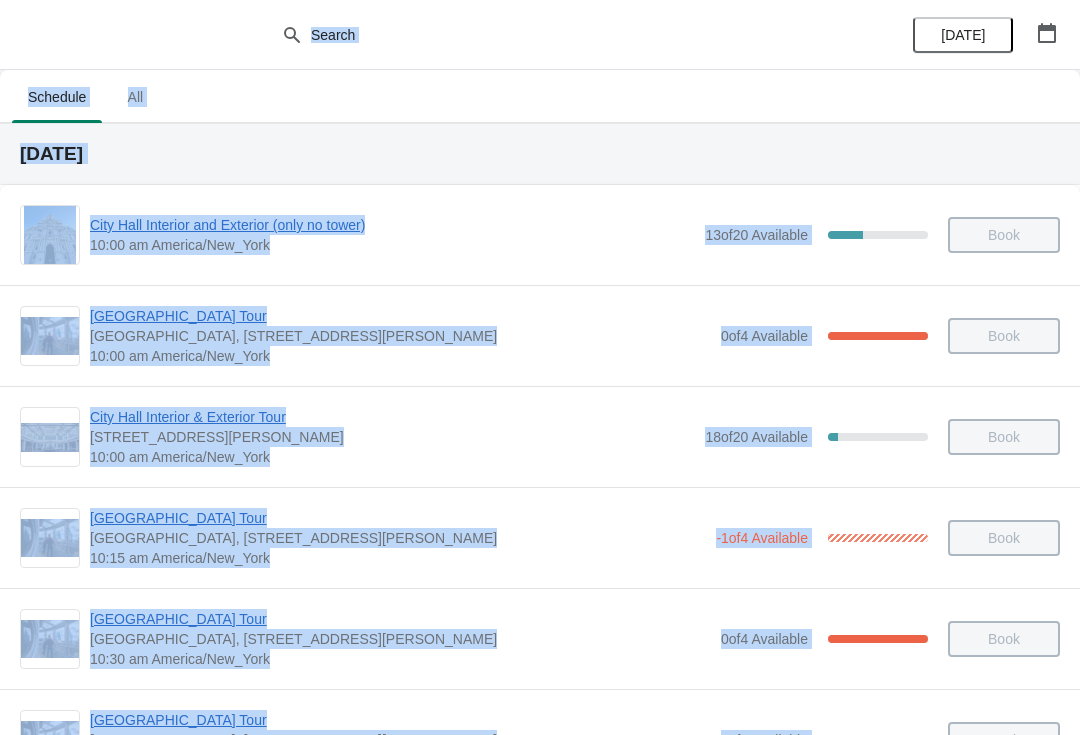 click on "[DATE]" at bounding box center [963, 35] 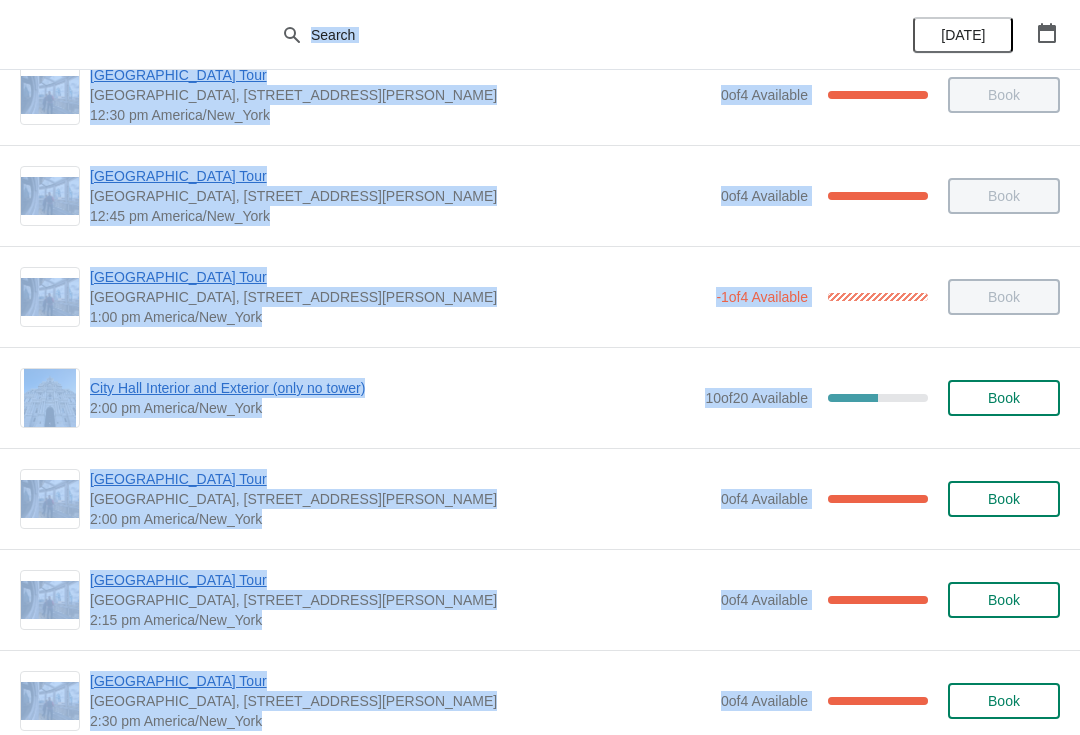 scroll, scrollTop: 1354, scrollLeft: 0, axis: vertical 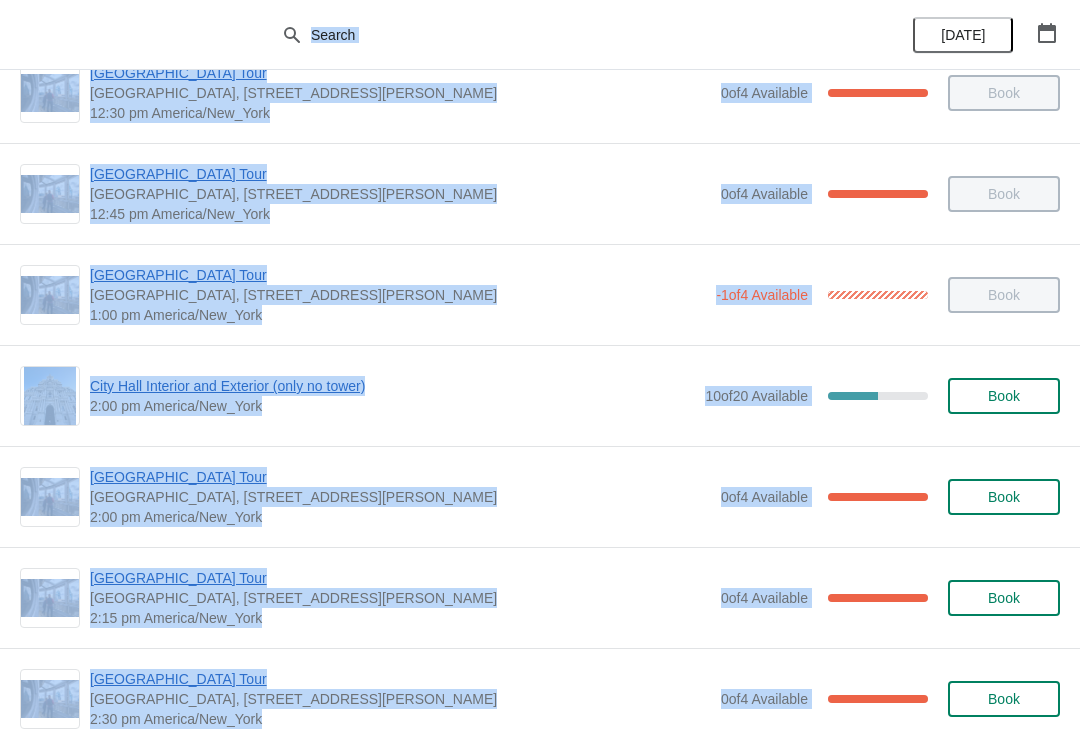 click on "City Hall Interior and Exterior (only no tower)" at bounding box center [392, 386] 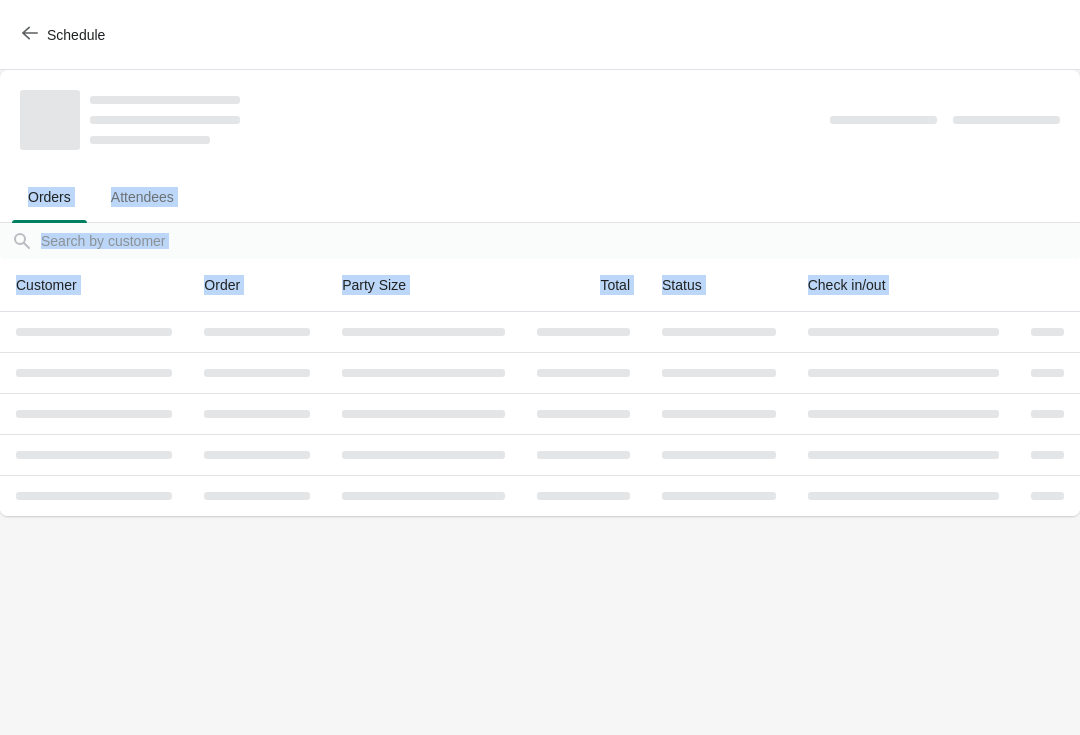 scroll, scrollTop: 0, scrollLeft: 0, axis: both 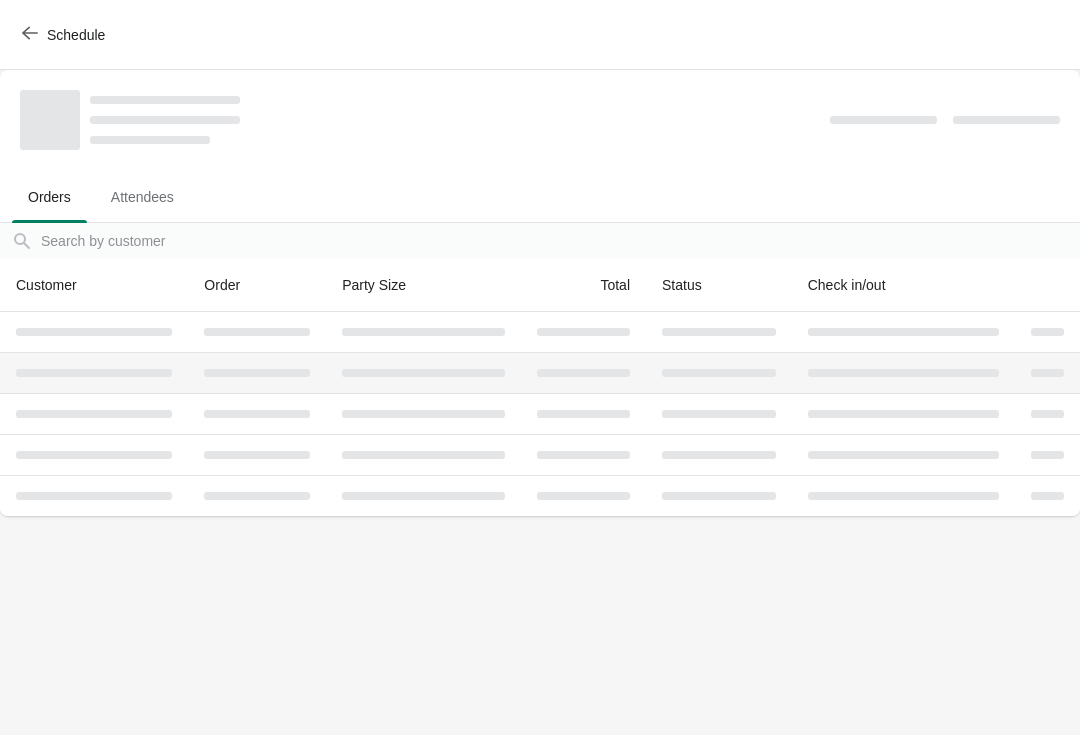 click at bounding box center [257, 372] 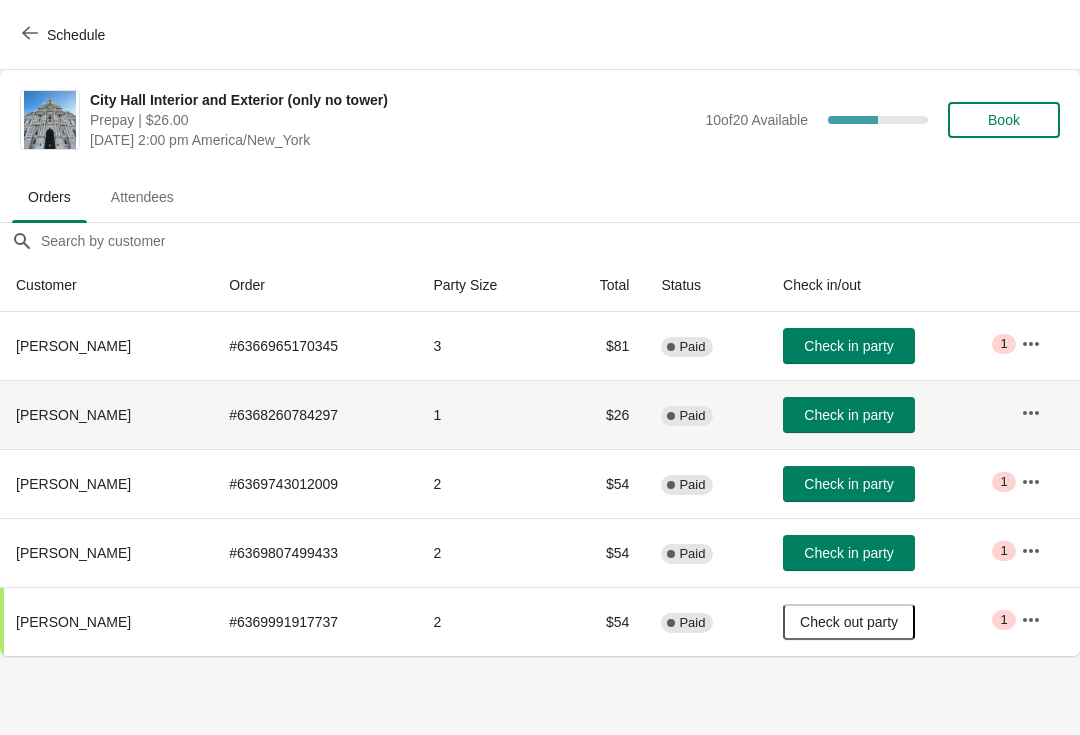 click on "Check in party" at bounding box center [848, 484] 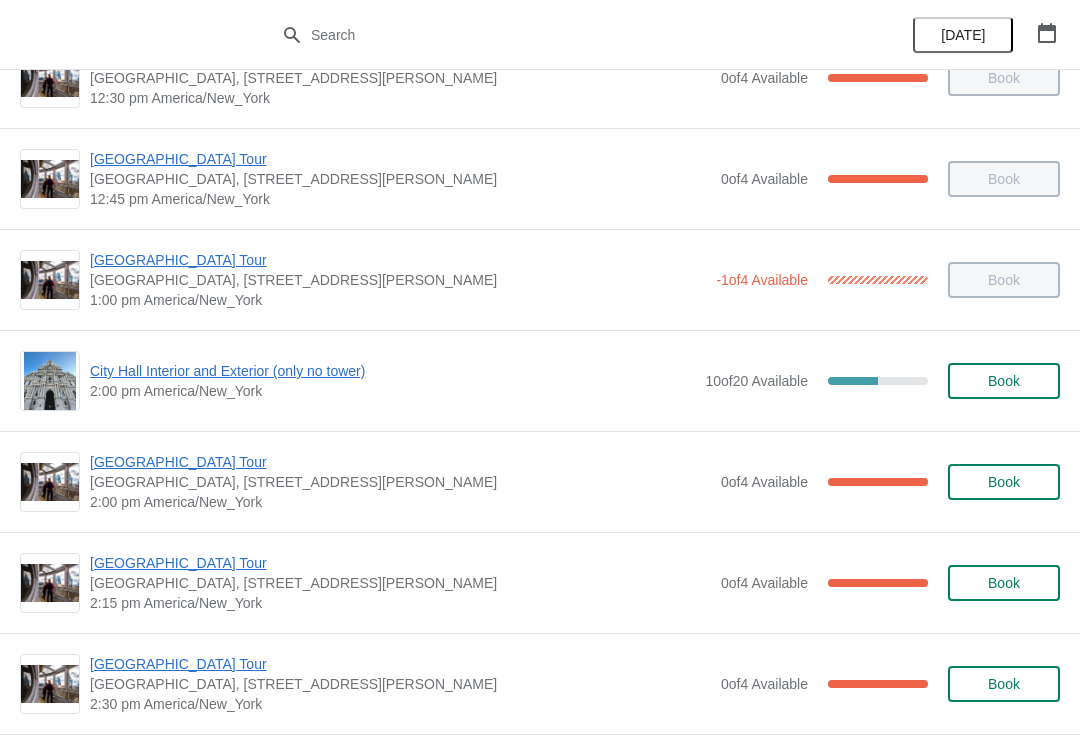 scroll, scrollTop: 1373, scrollLeft: 0, axis: vertical 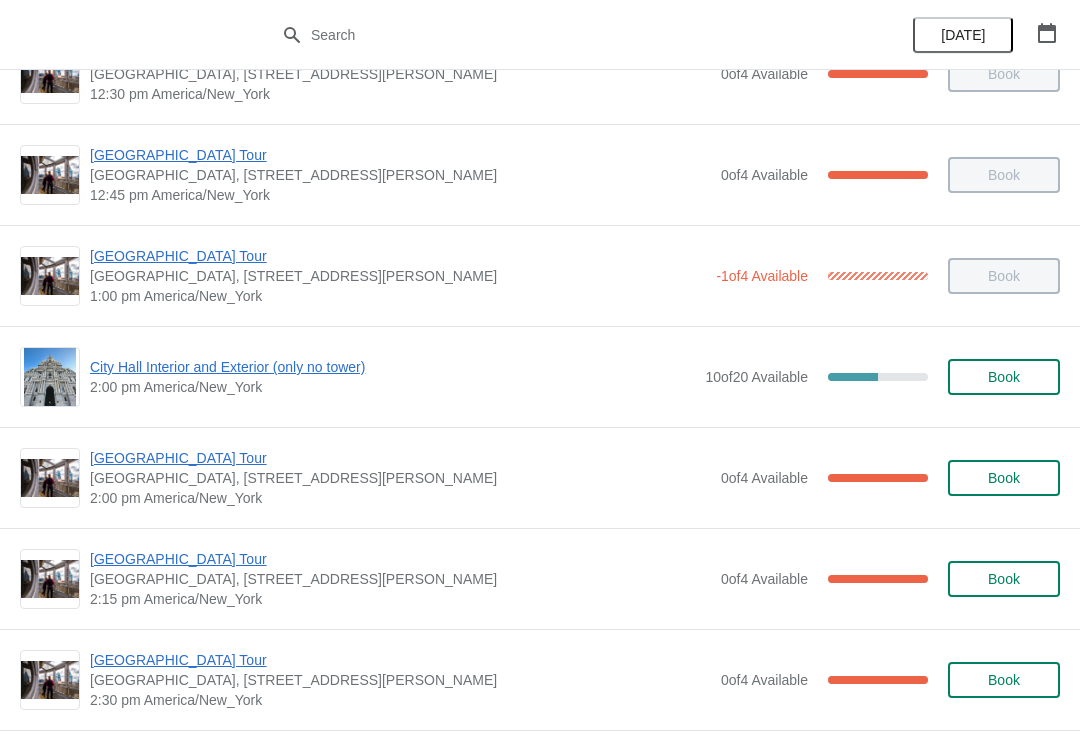click on "City Hall Interior and Exterior (only no tower)" at bounding box center (392, 367) 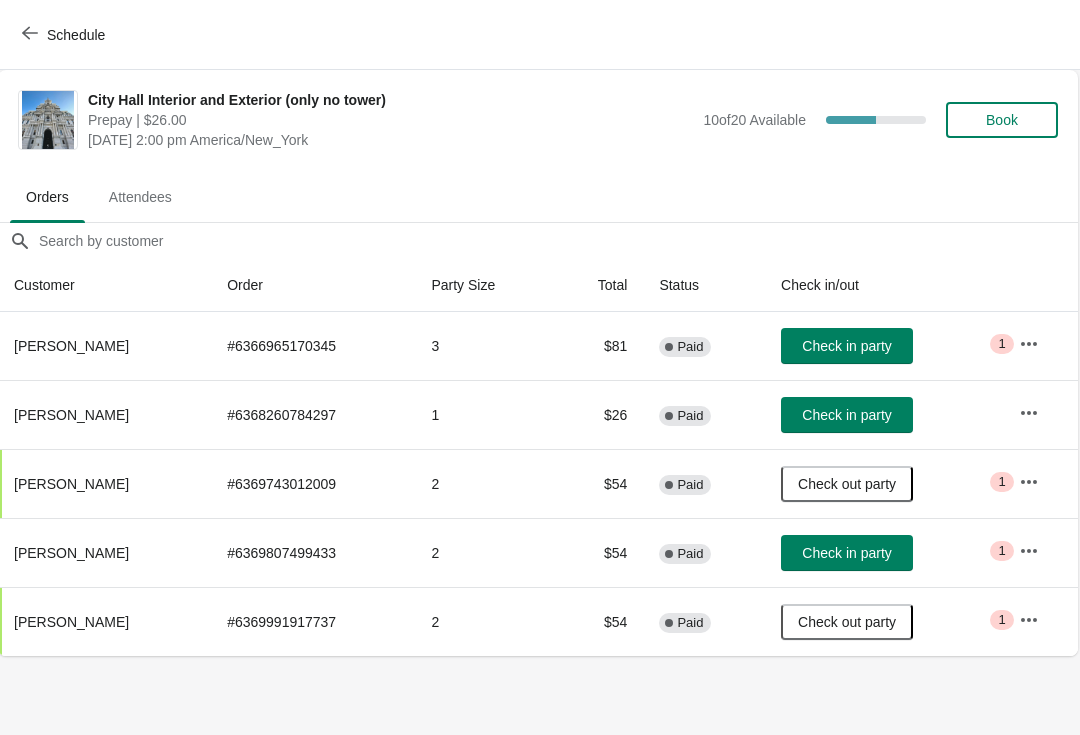 scroll, scrollTop: 0, scrollLeft: 1, axis: horizontal 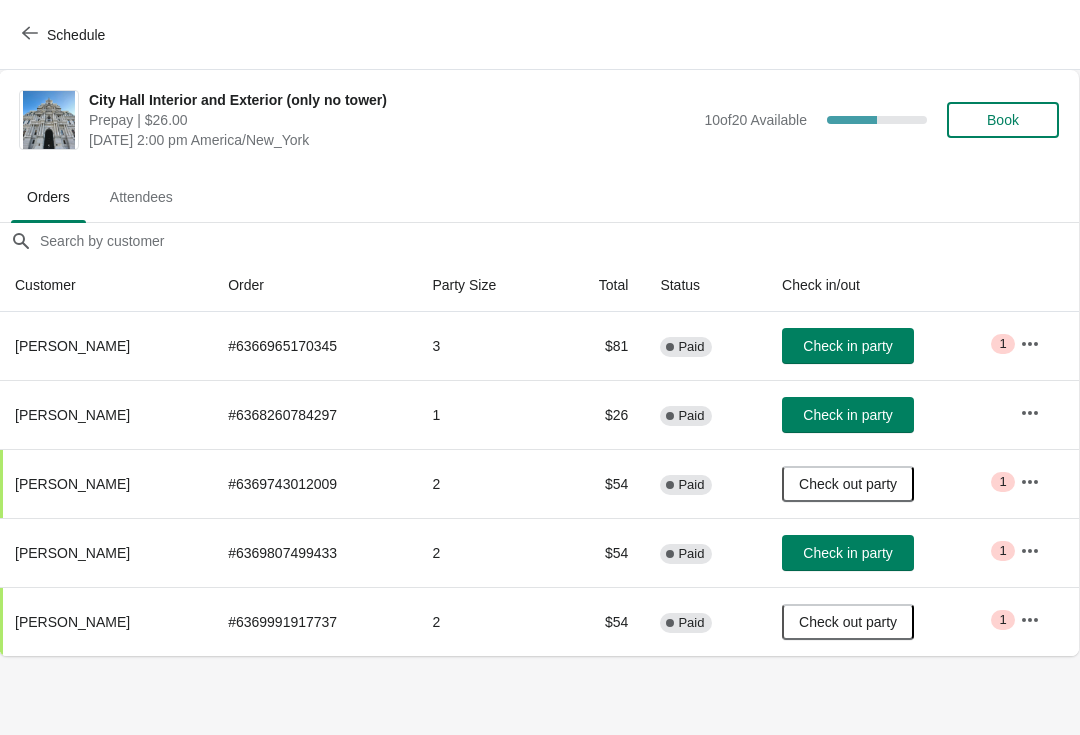 click on "Schedule" at bounding box center [76, 35] 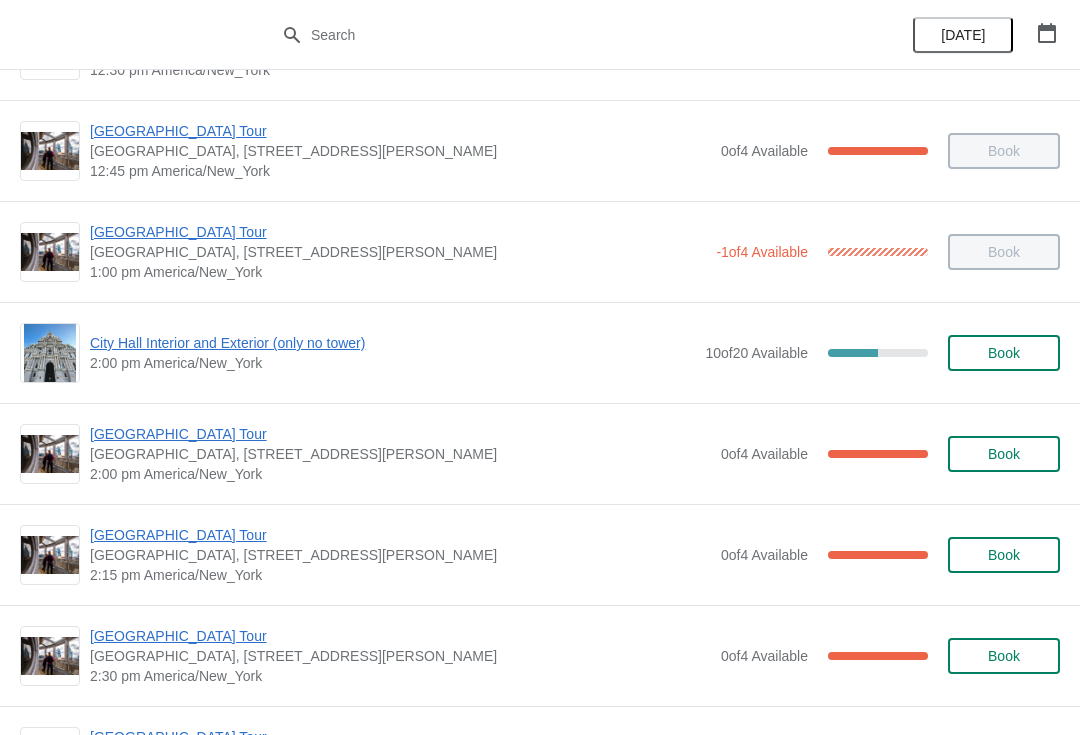 scroll, scrollTop: 1401, scrollLeft: 0, axis: vertical 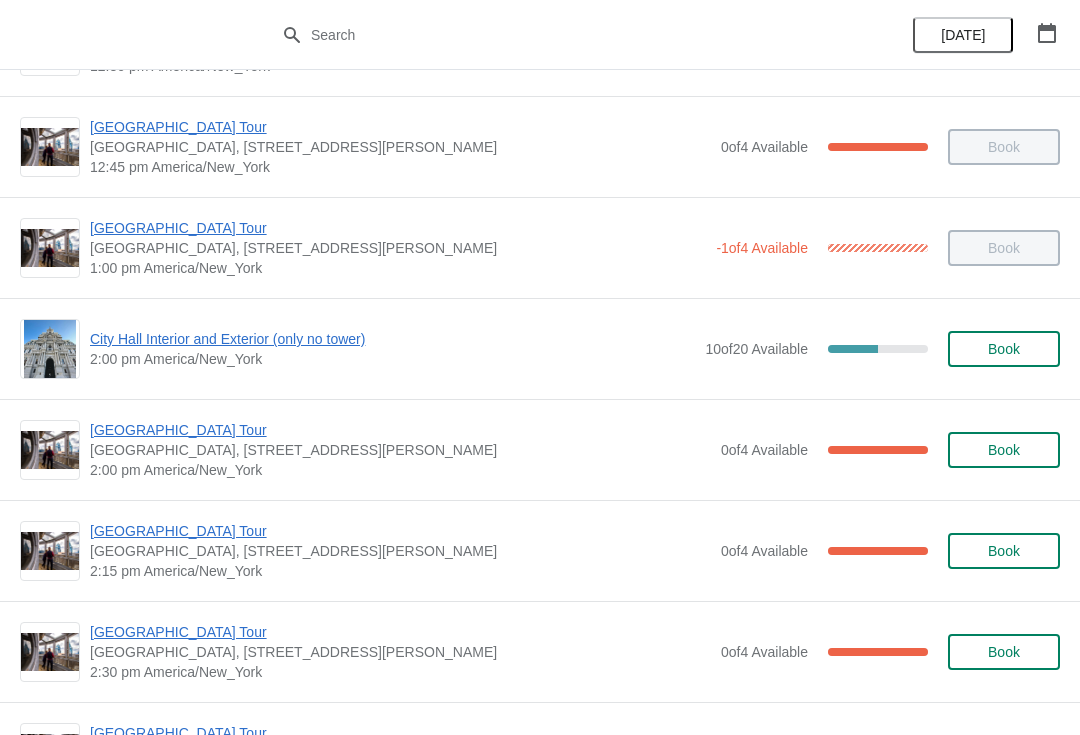 click on "[GEOGRAPHIC_DATA] Tour" at bounding box center (400, 430) 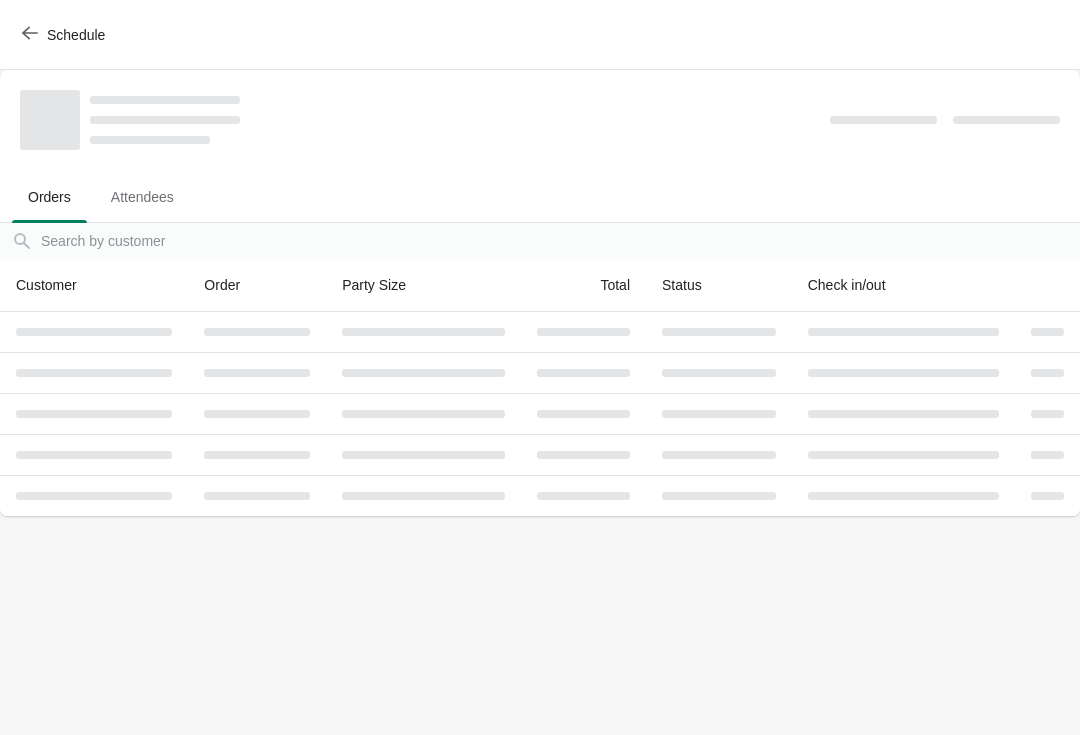 scroll, scrollTop: 0, scrollLeft: 0, axis: both 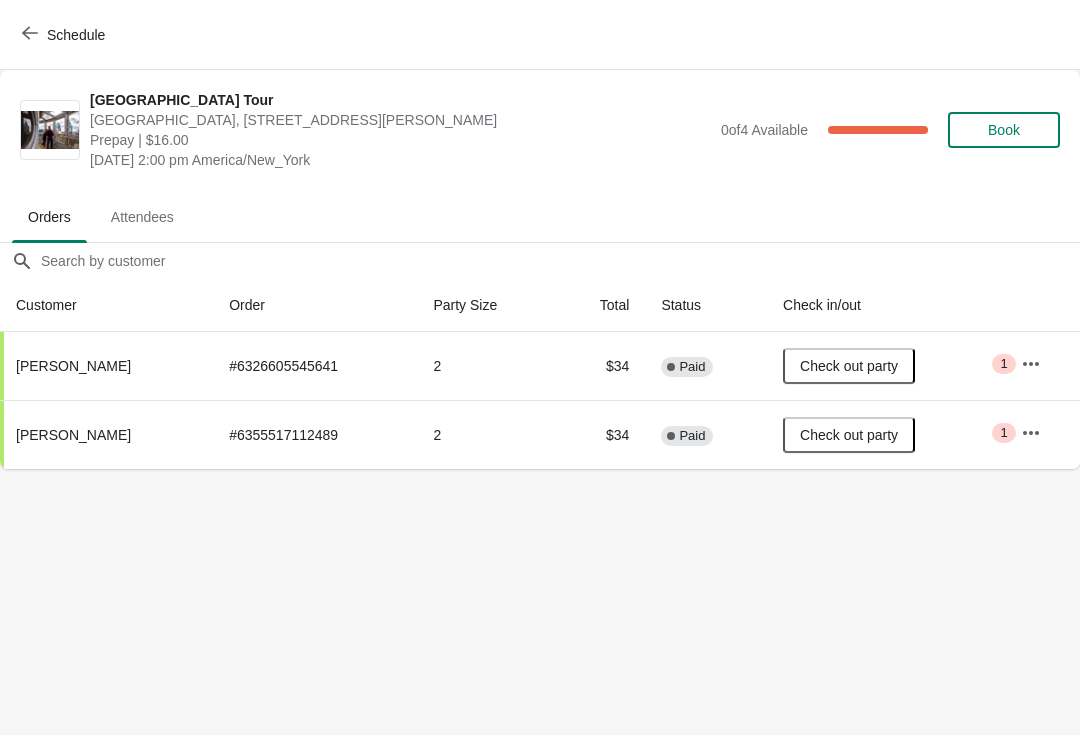 click on "Schedule" at bounding box center [65, 34] 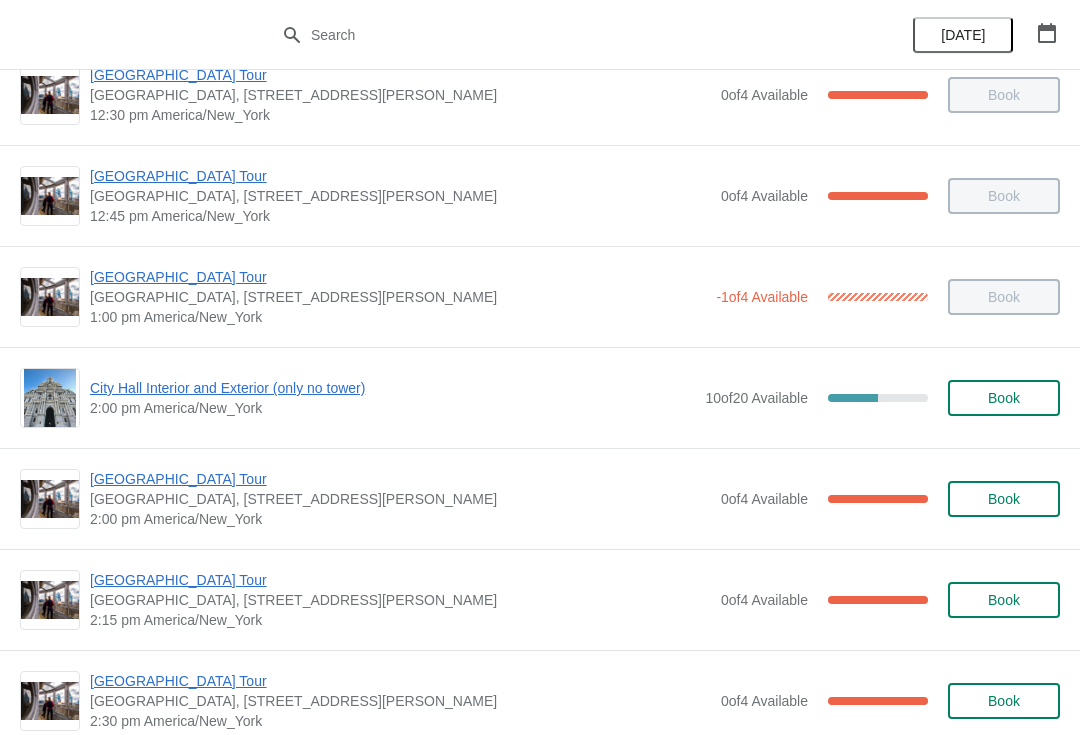 scroll, scrollTop: 1356, scrollLeft: 0, axis: vertical 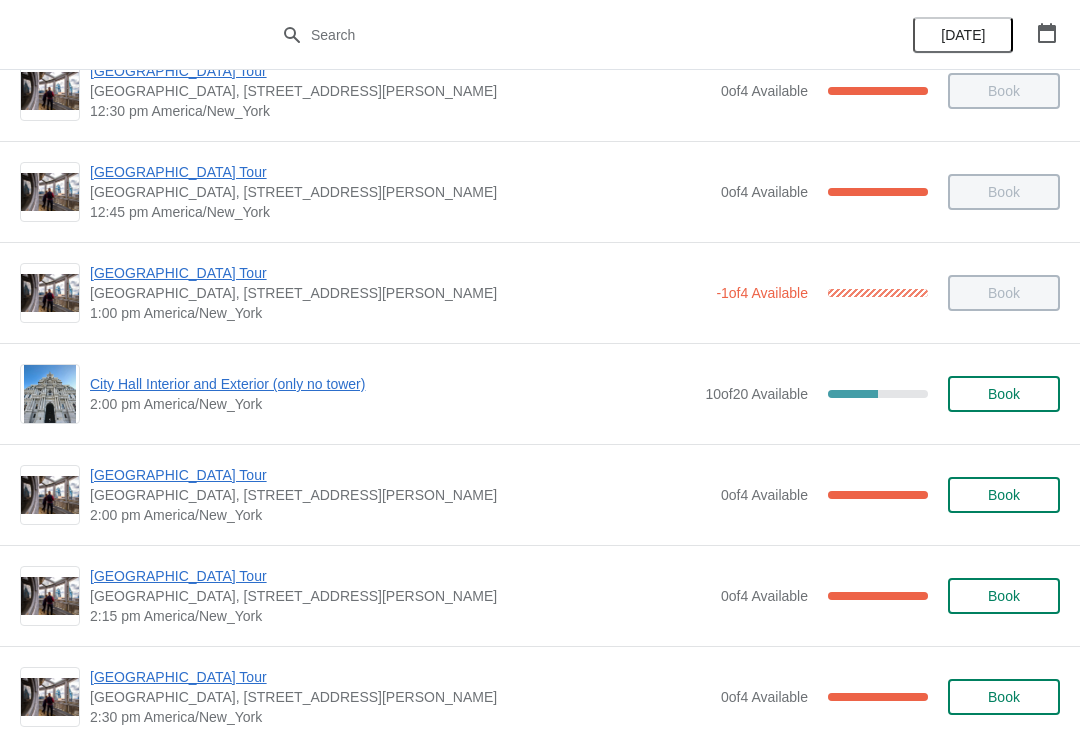 click on "City Hall Interior and Exterior (only no tower)" at bounding box center (392, 384) 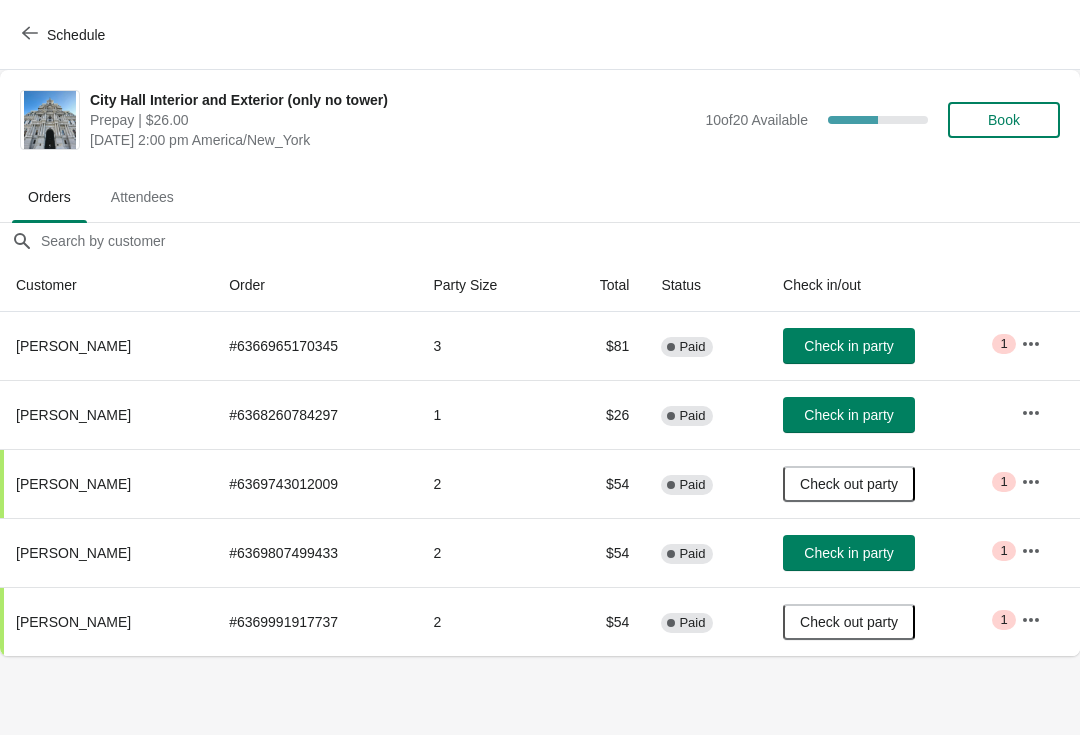 scroll, scrollTop: 0, scrollLeft: 0, axis: both 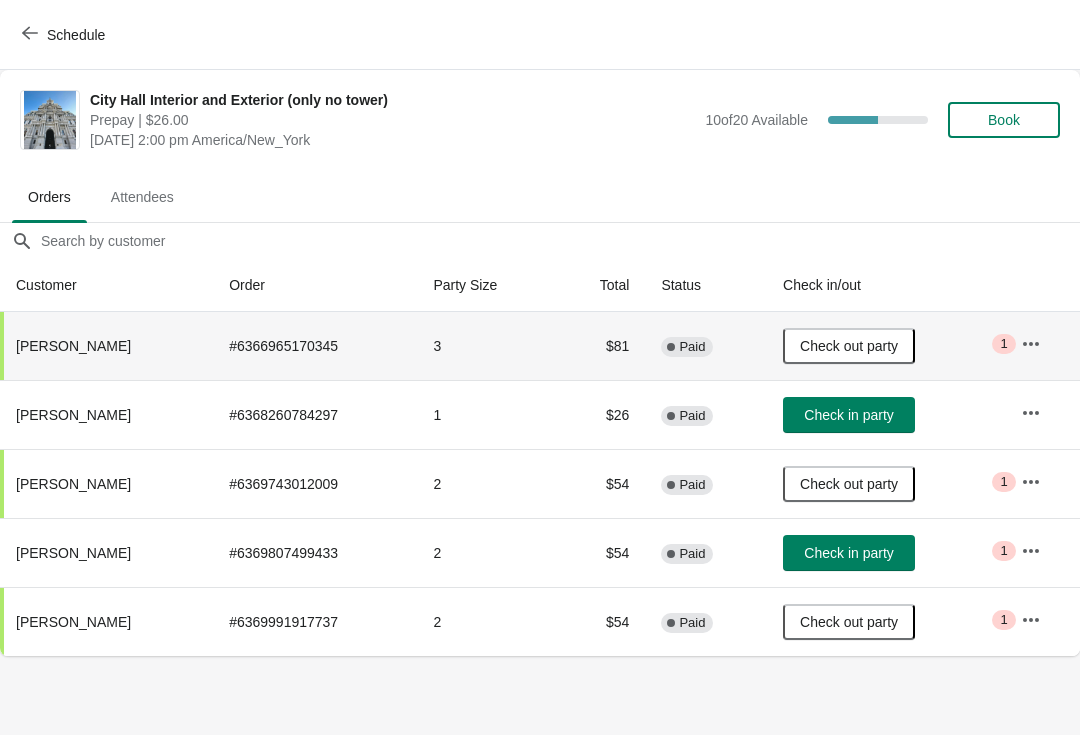click on "Check in party" at bounding box center (848, 553) 